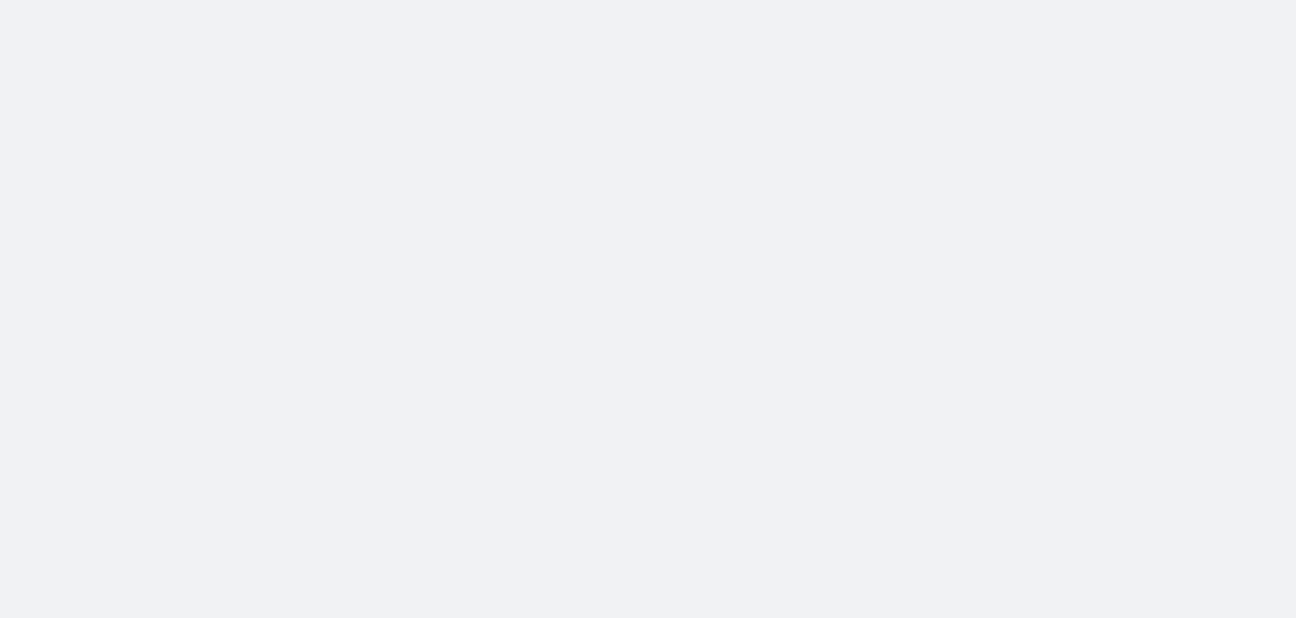 scroll, scrollTop: 0, scrollLeft: 0, axis: both 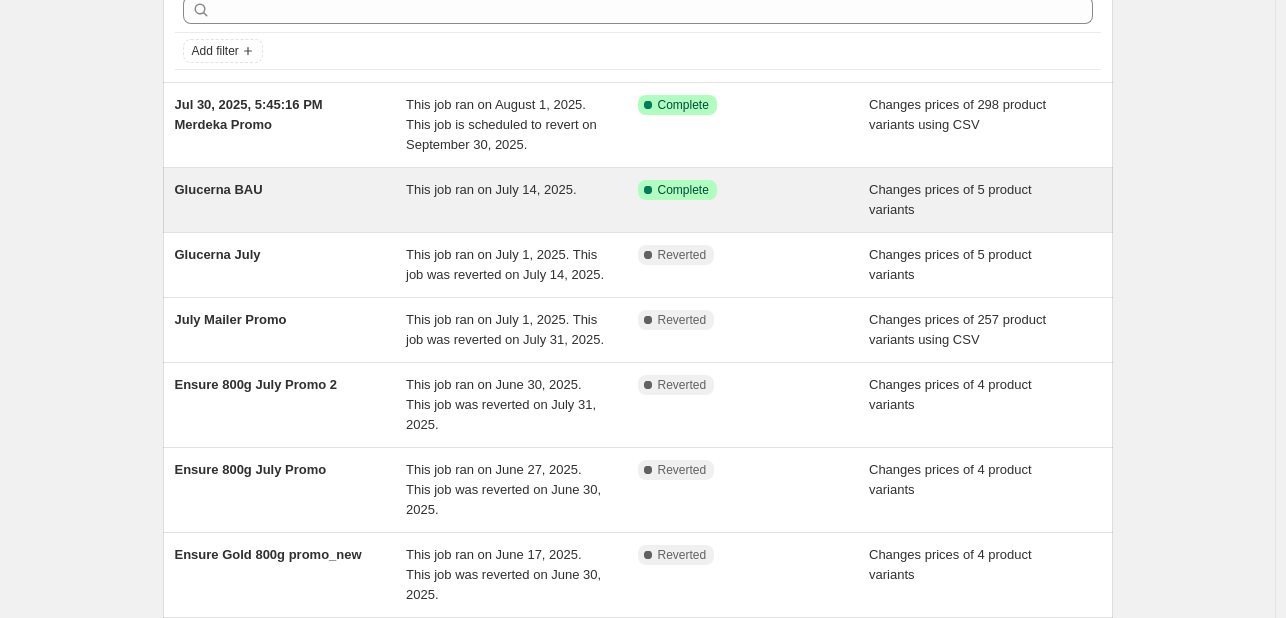 click on "This job ran on July 14, 2025." at bounding box center (491, 189) 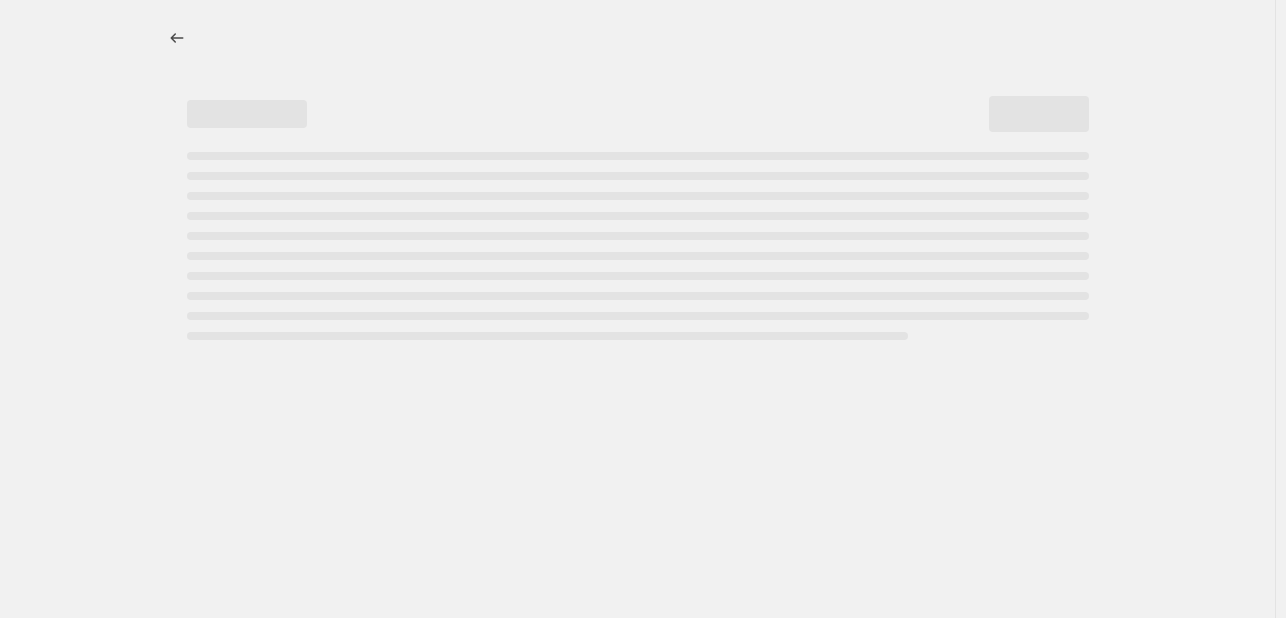 scroll, scrollTop: 0, scrollLeft: 0, axis: both 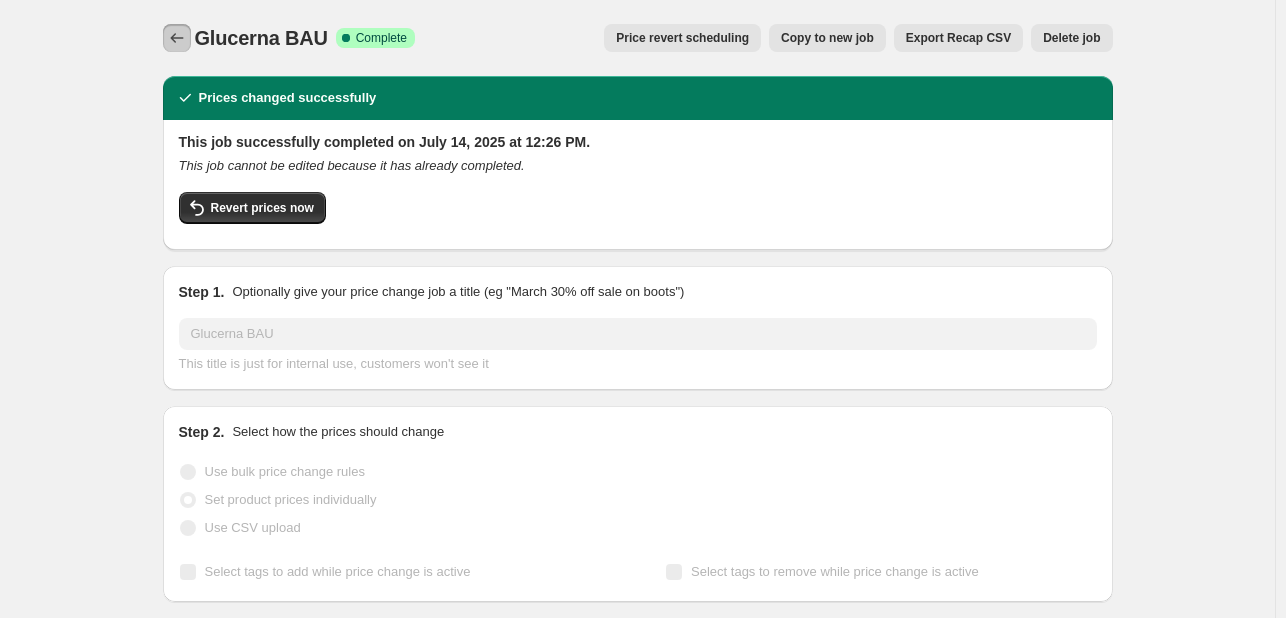 click 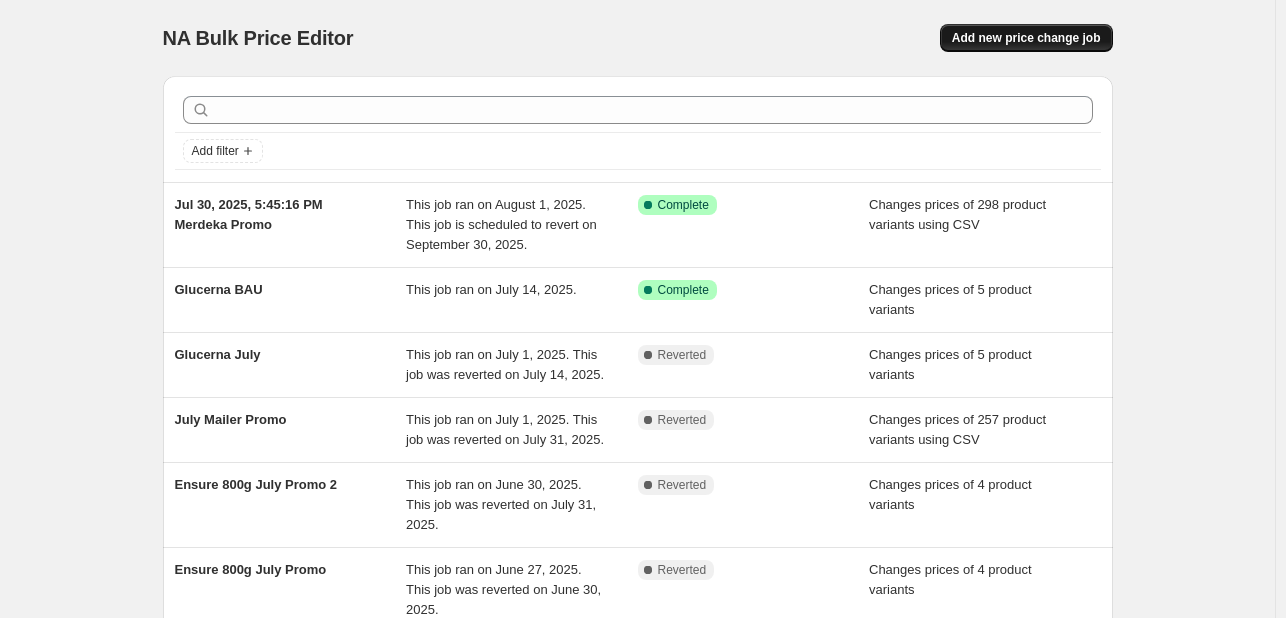 click on "Add new price change job" at bounding box center (1026, 38) 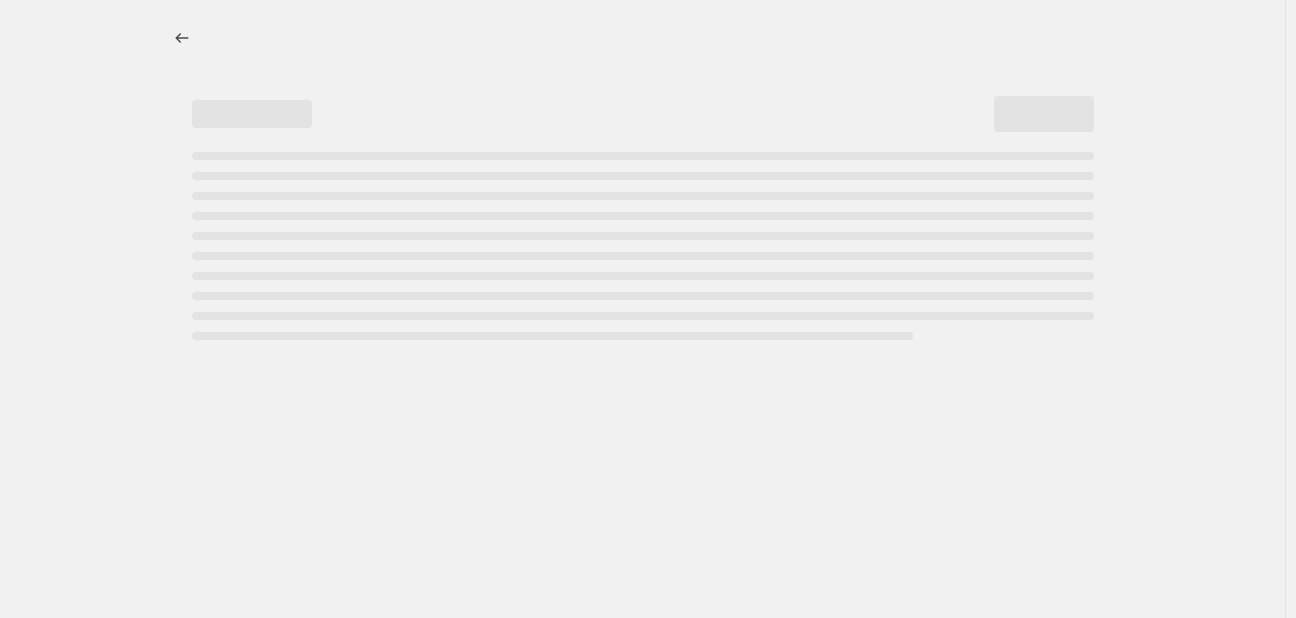 select on "percentage" 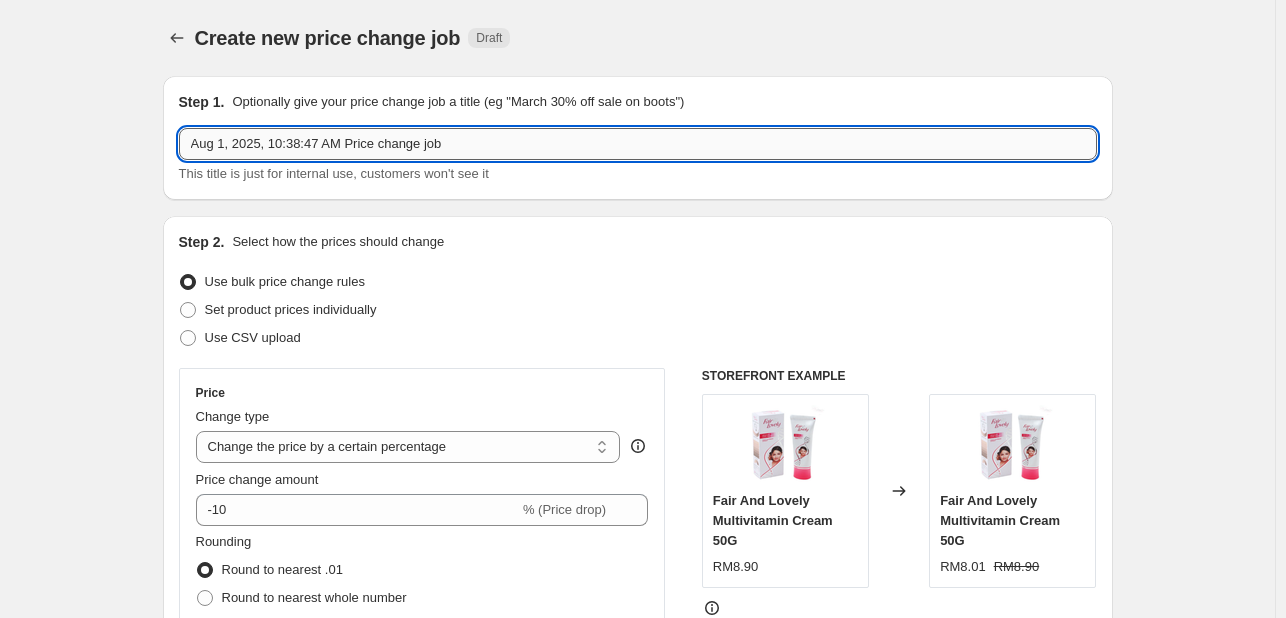 click on "Aug 1, 2025, 10:38:47 AM Price change job" at bounding box center [638, 144] 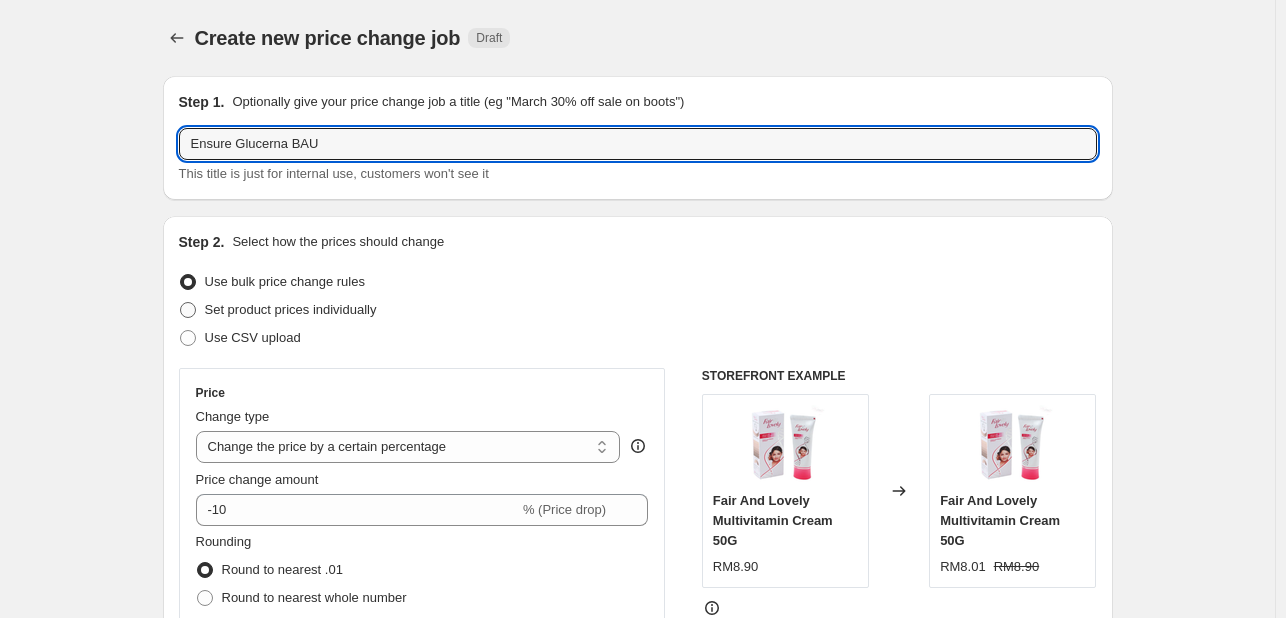 type on "Ensure Glucerna BAU" 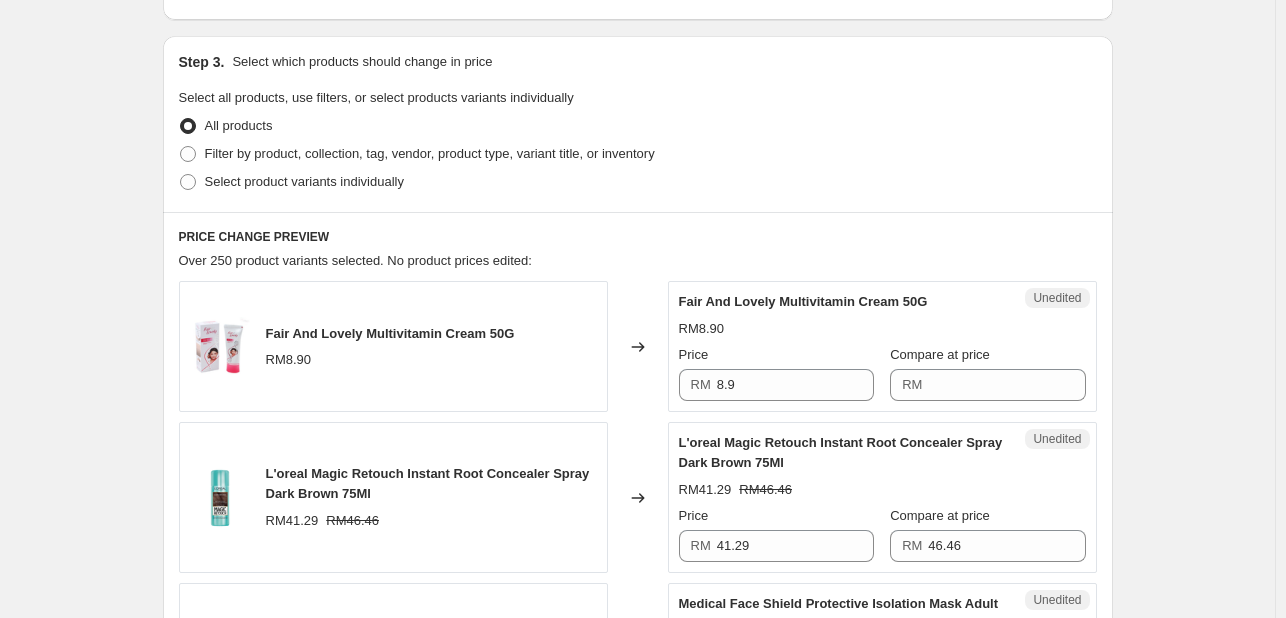 scroll, scrollTop: 400, scrollLeft: 0, axis: vertical 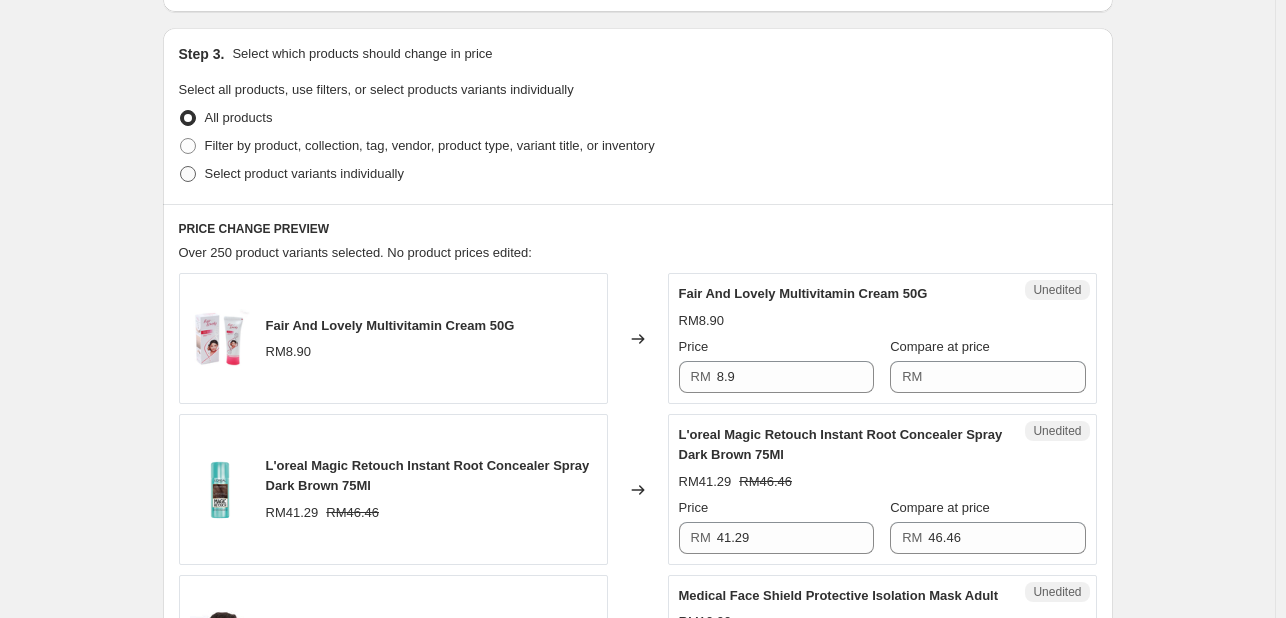 click on "Select product variants individually" at bounding box center [304, 173] 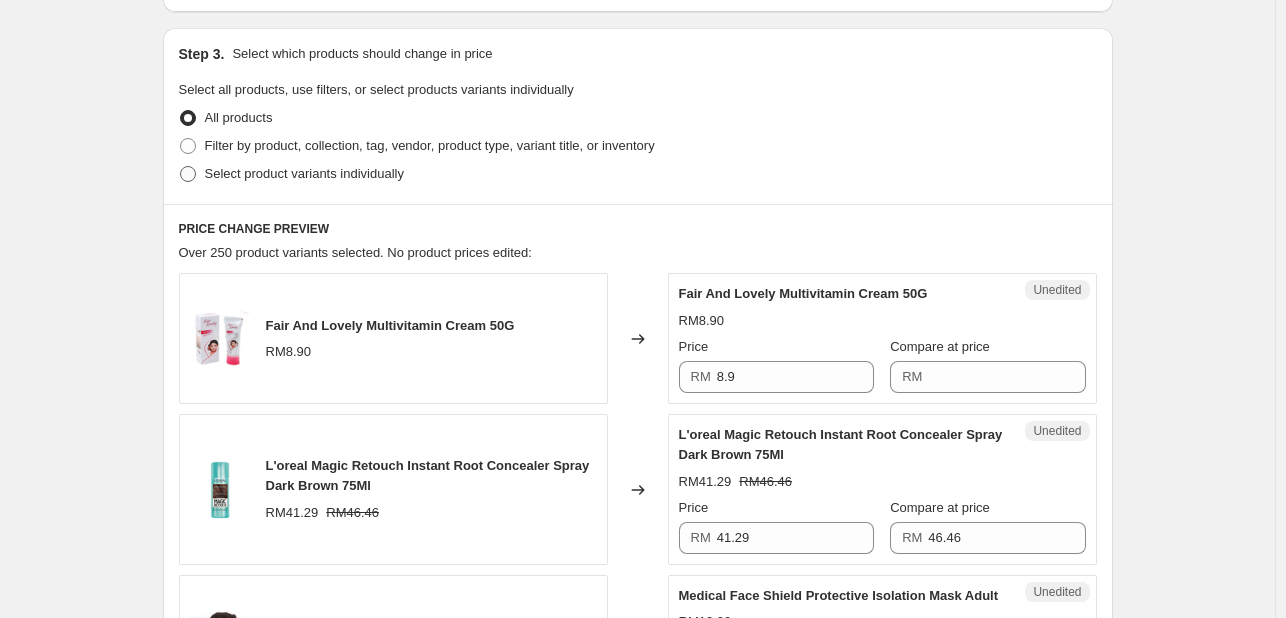 radio on "true" 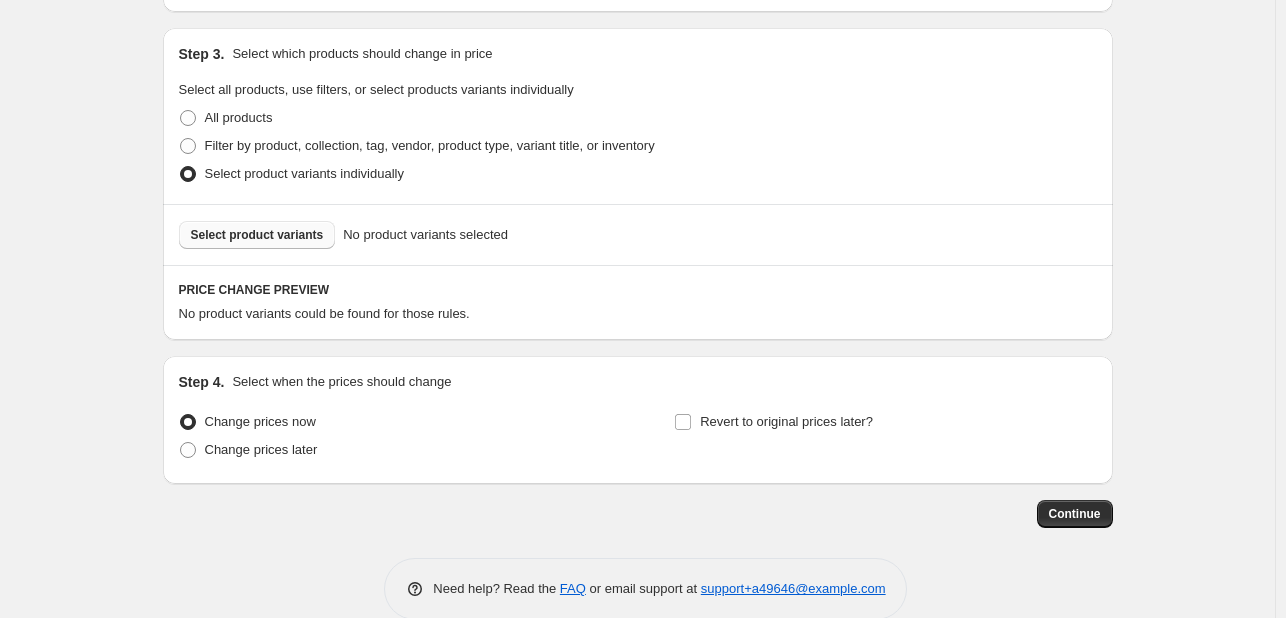 click on "Select product variants" at bounding box center (257, 235) 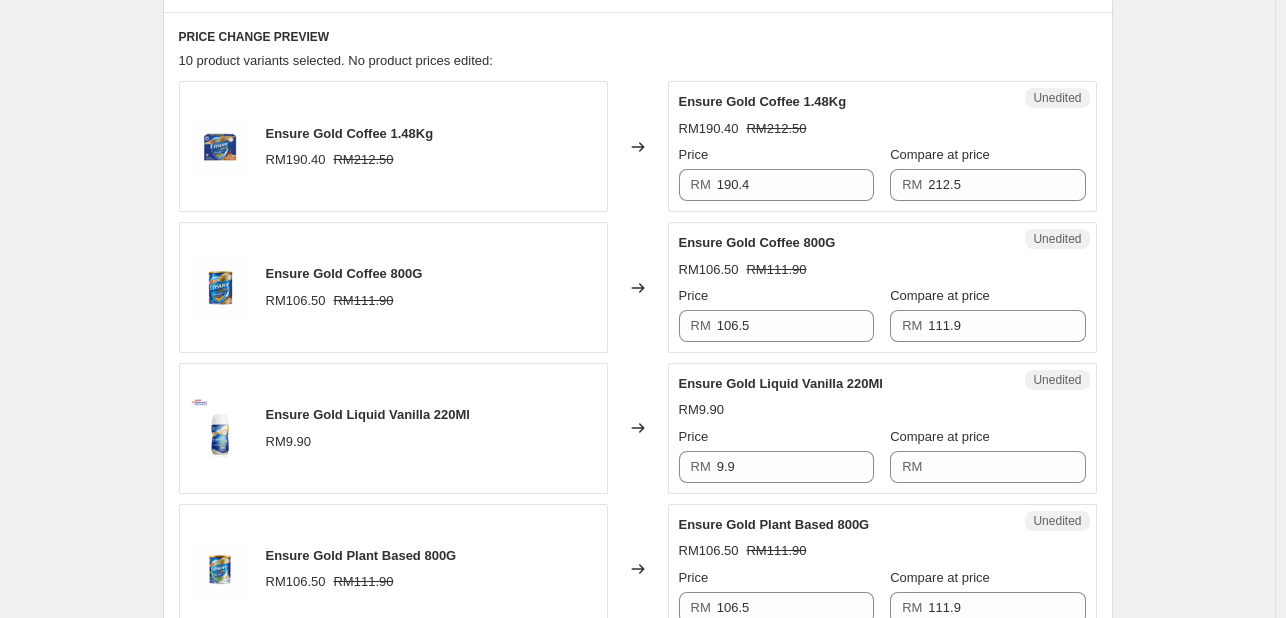 scroll, scrollTop: 700, scrollLeft: 0, axis: vertical 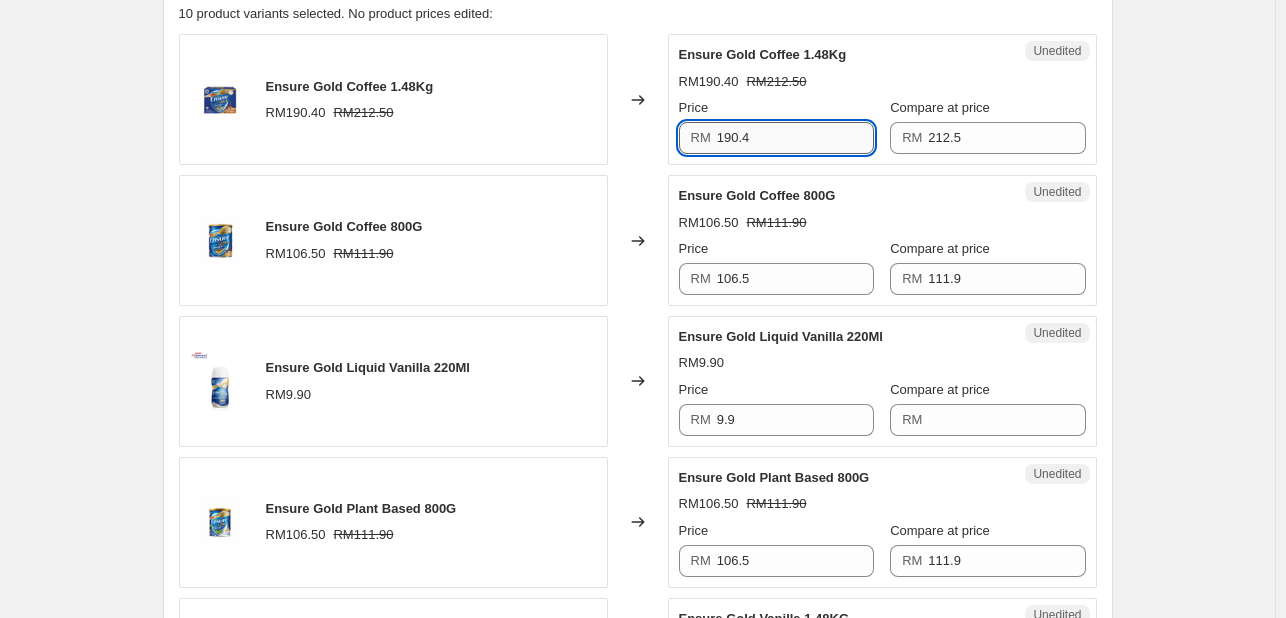 click on "190.4" at bounding box center (795, 138) 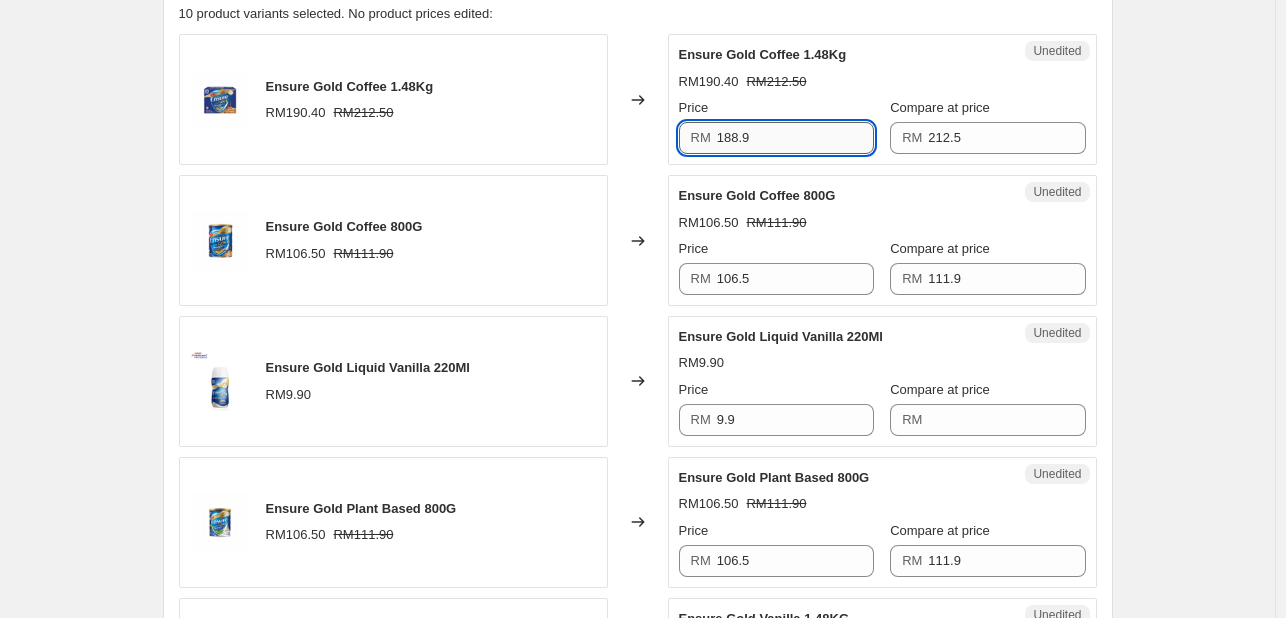 click on "188.9" at bounding box center (795, 138) 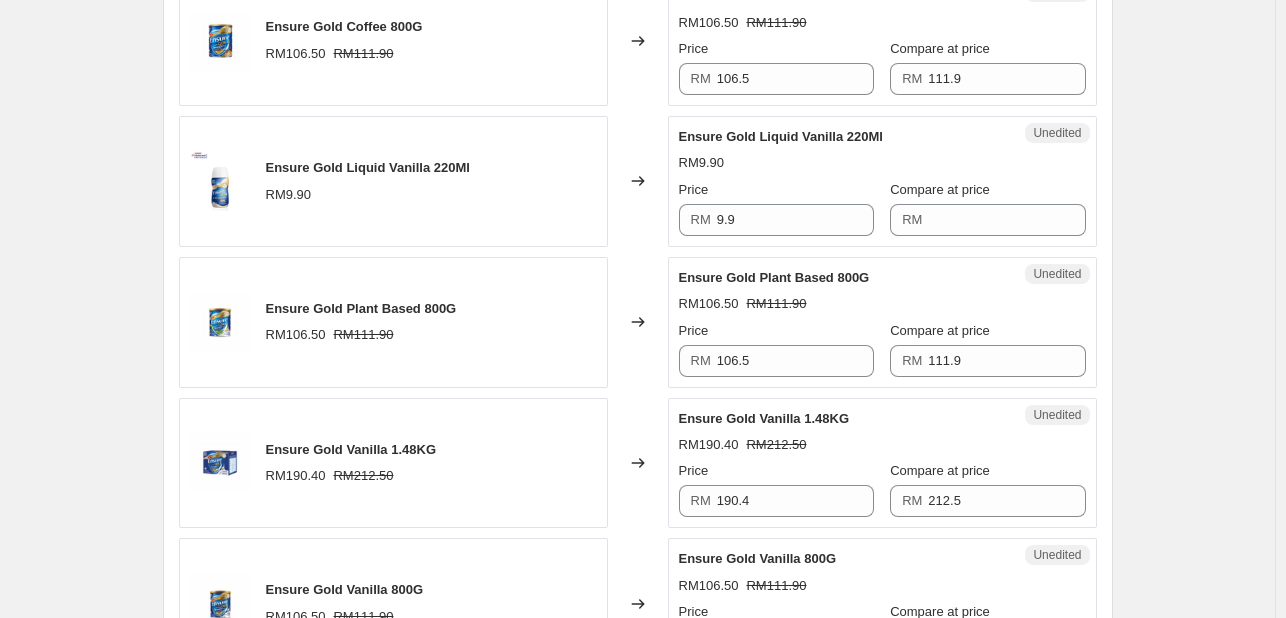 scroll, scrollTop: 1000, scrollLeft: 0, axis: vertical 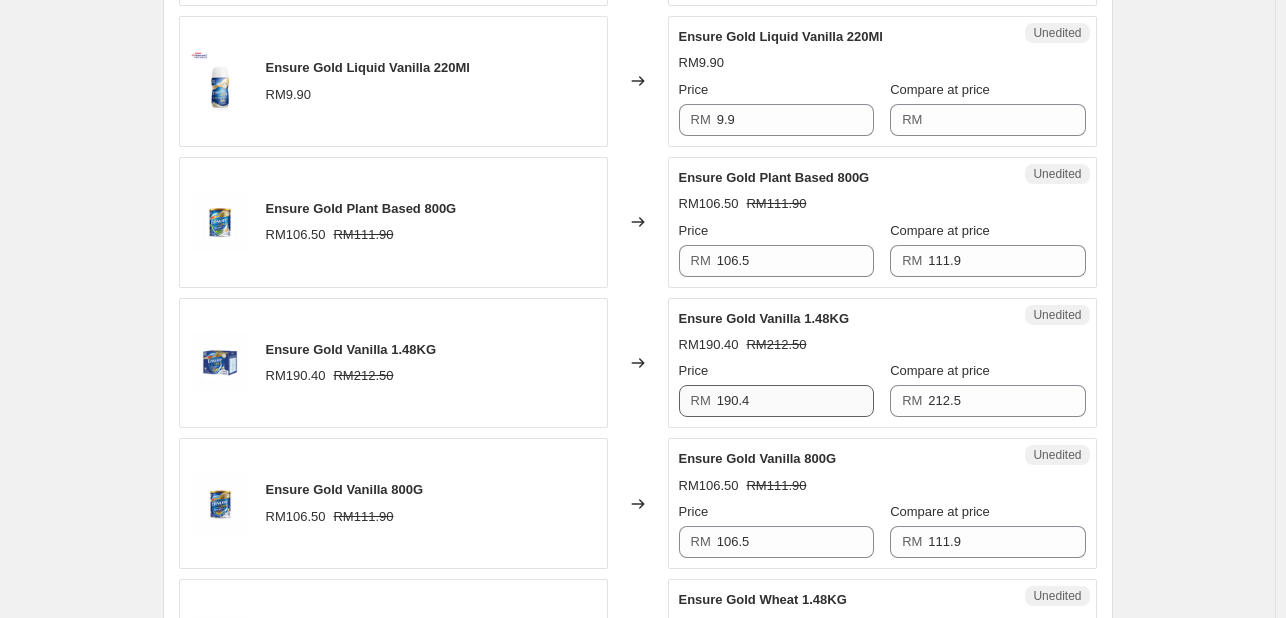 type on "188.9" 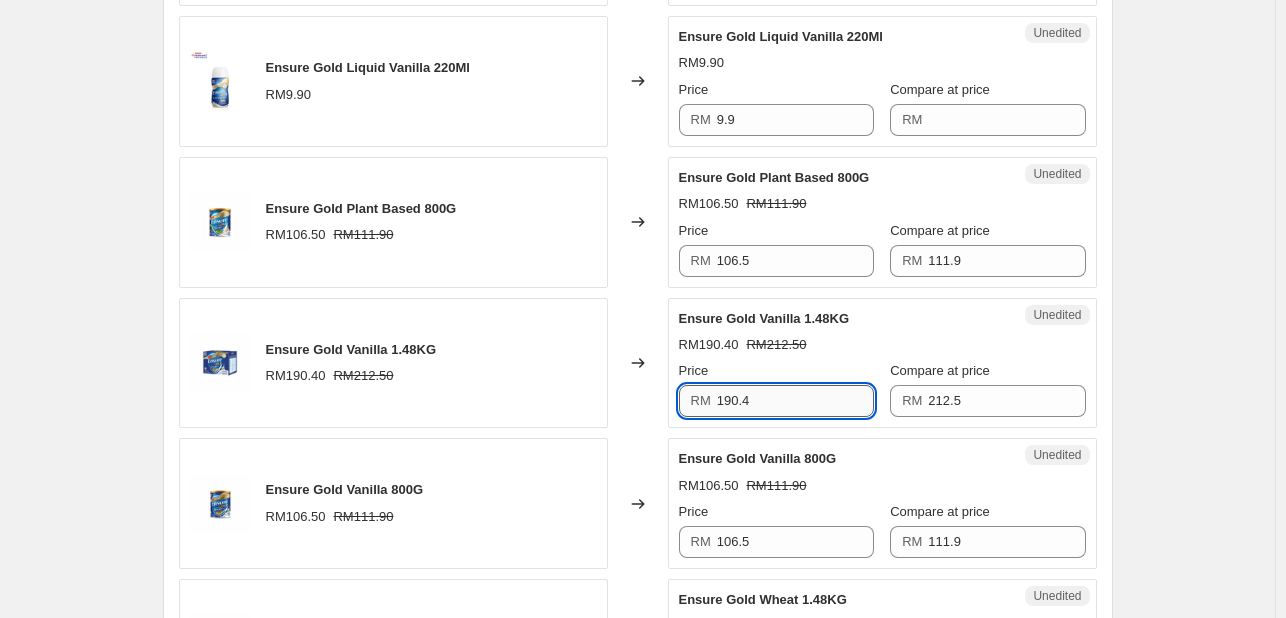 click on "190.4" at bounding box center [795, 401] 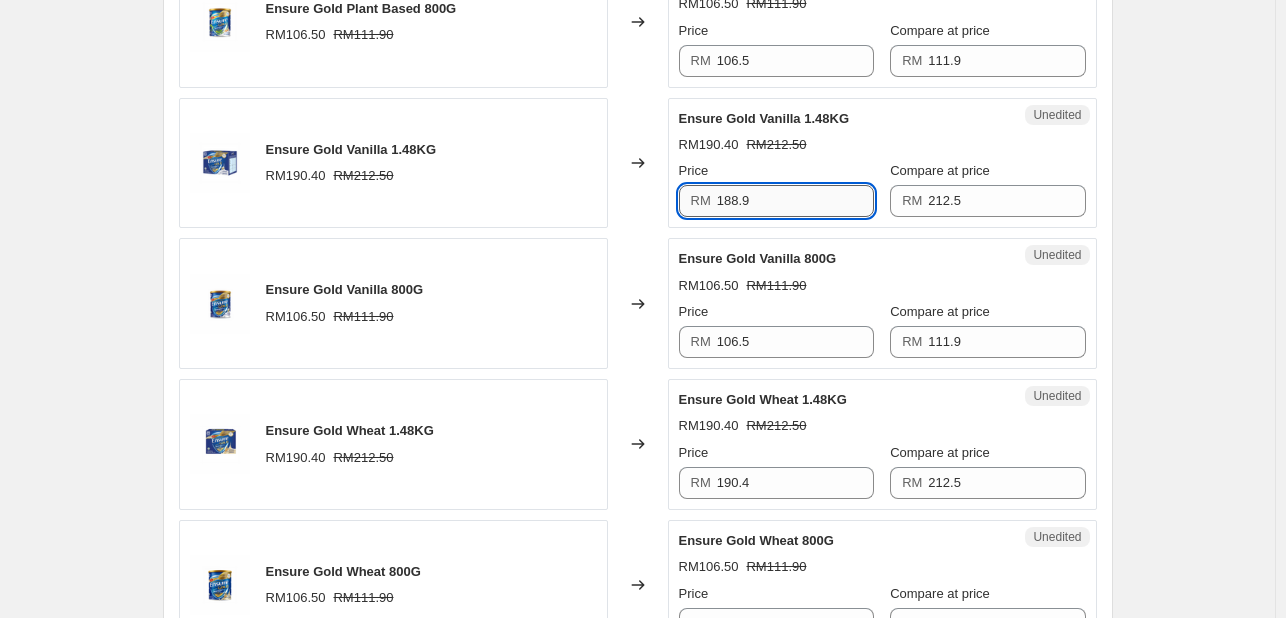 scroll, scrollTop: 1300, scrollLeft: 0, axis: vertical 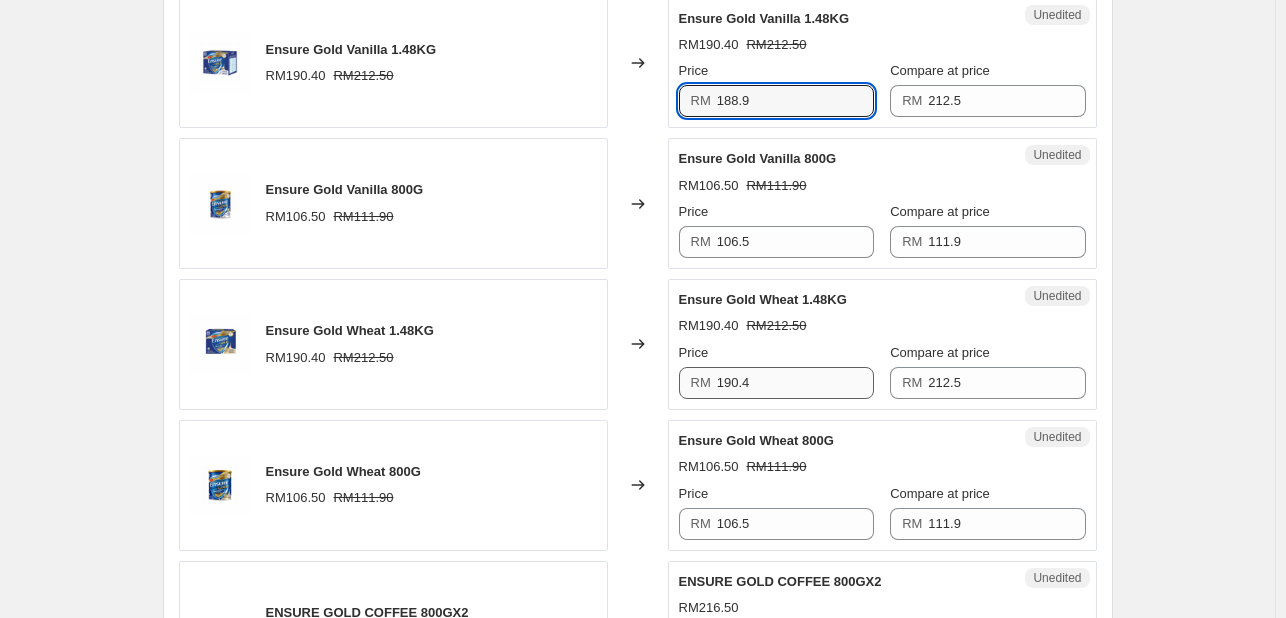 type on "188.9" 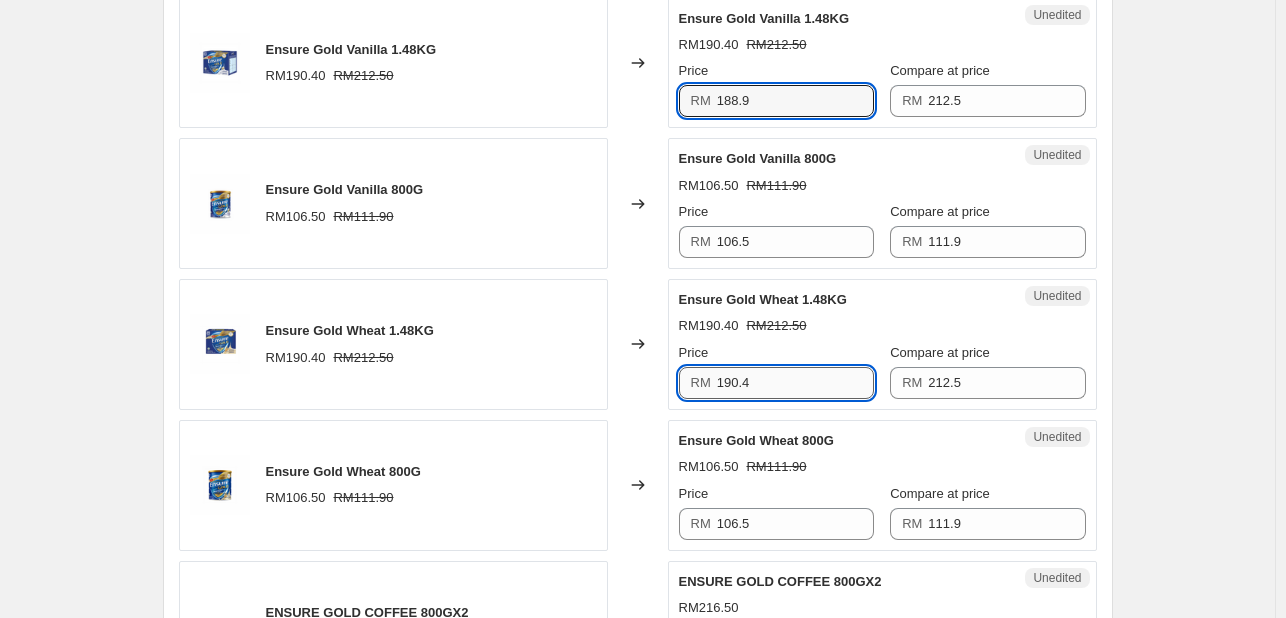 click on "190.4" at bounding box center [795, 383] 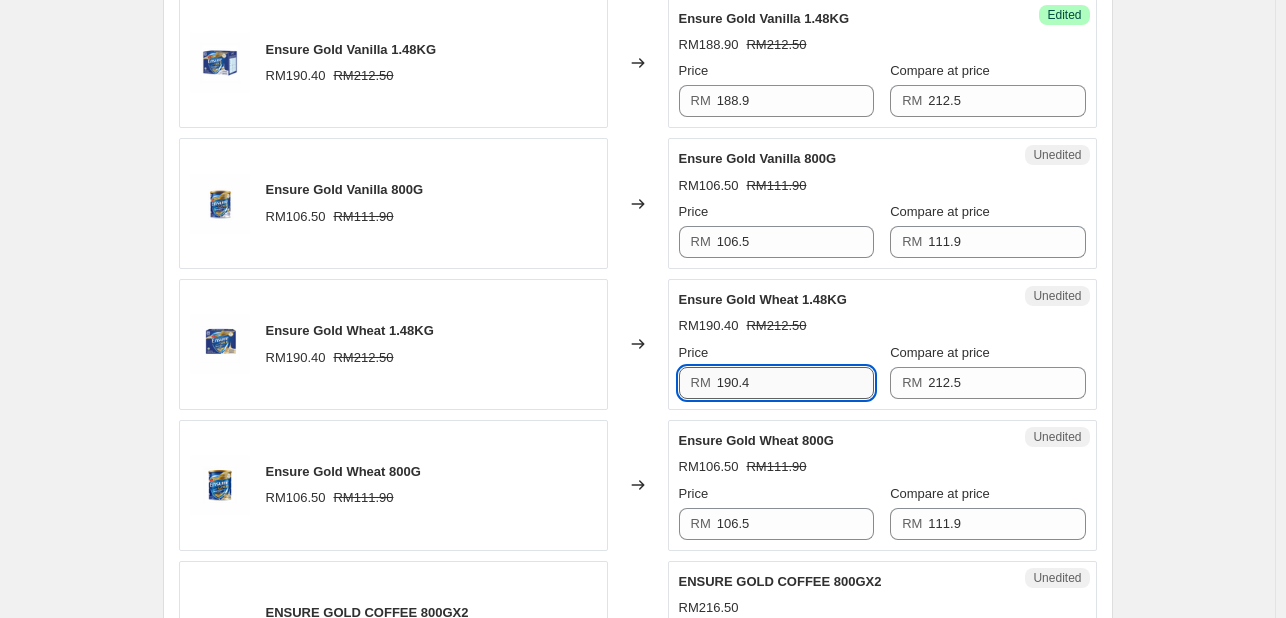 click on "190.4" at bounding box center (795, 383) 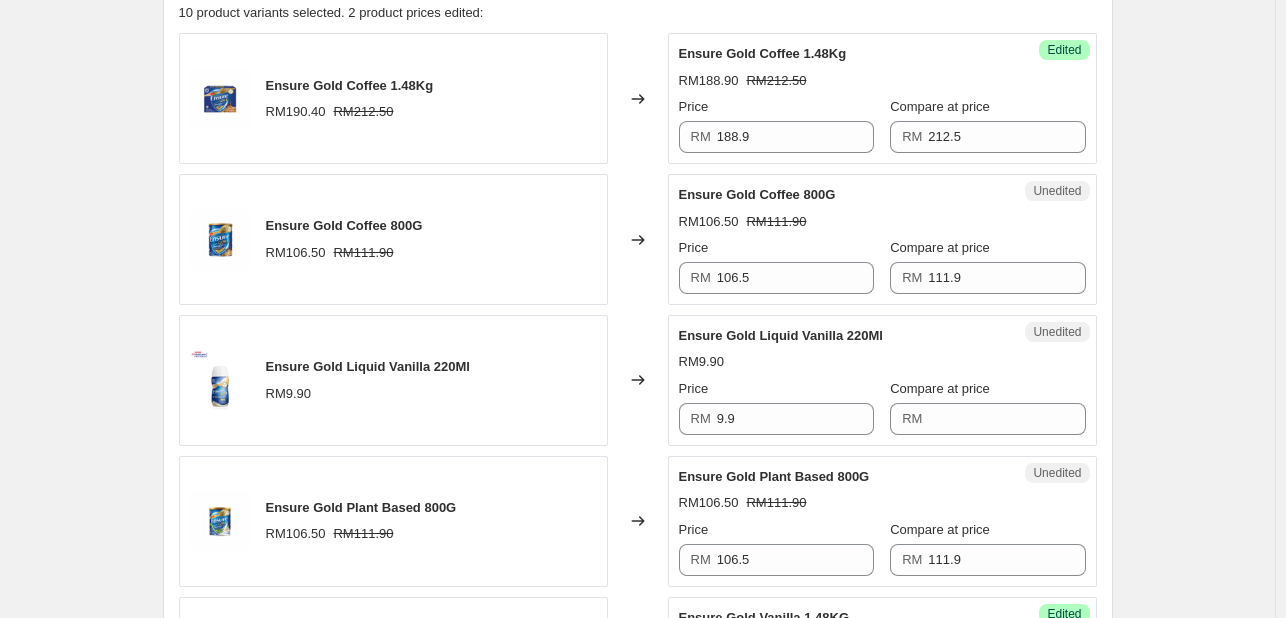 scroll, scrollTop: 700, scrollLeft: 0, axis: vertical 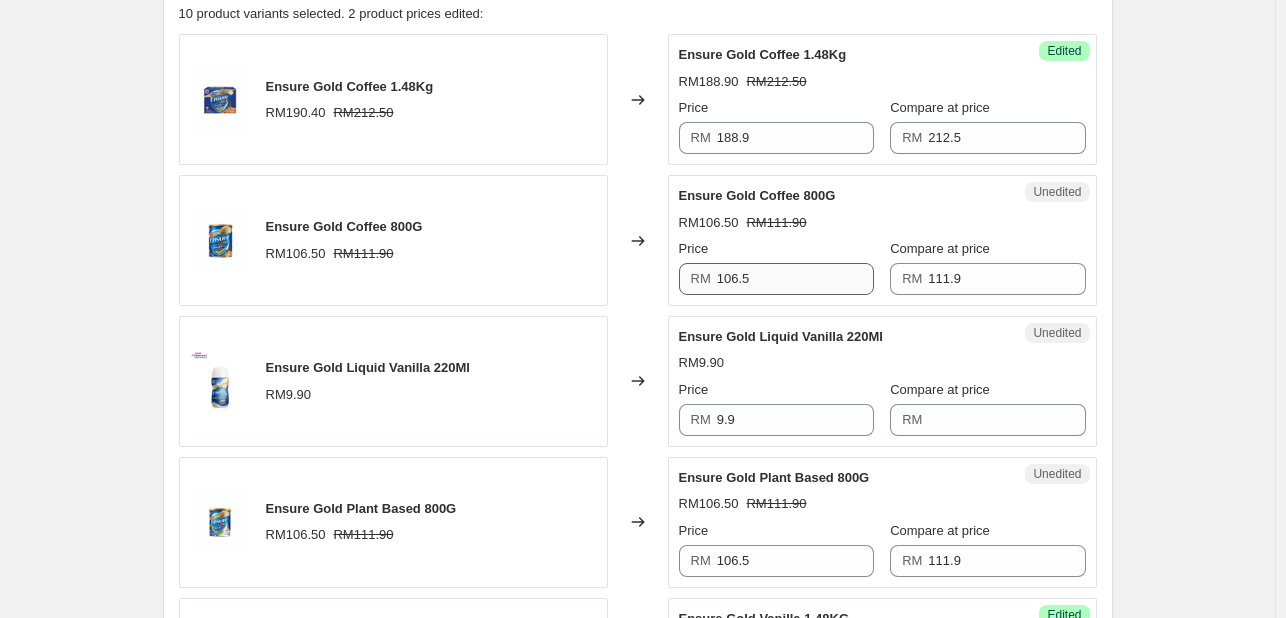 type on "188.9" 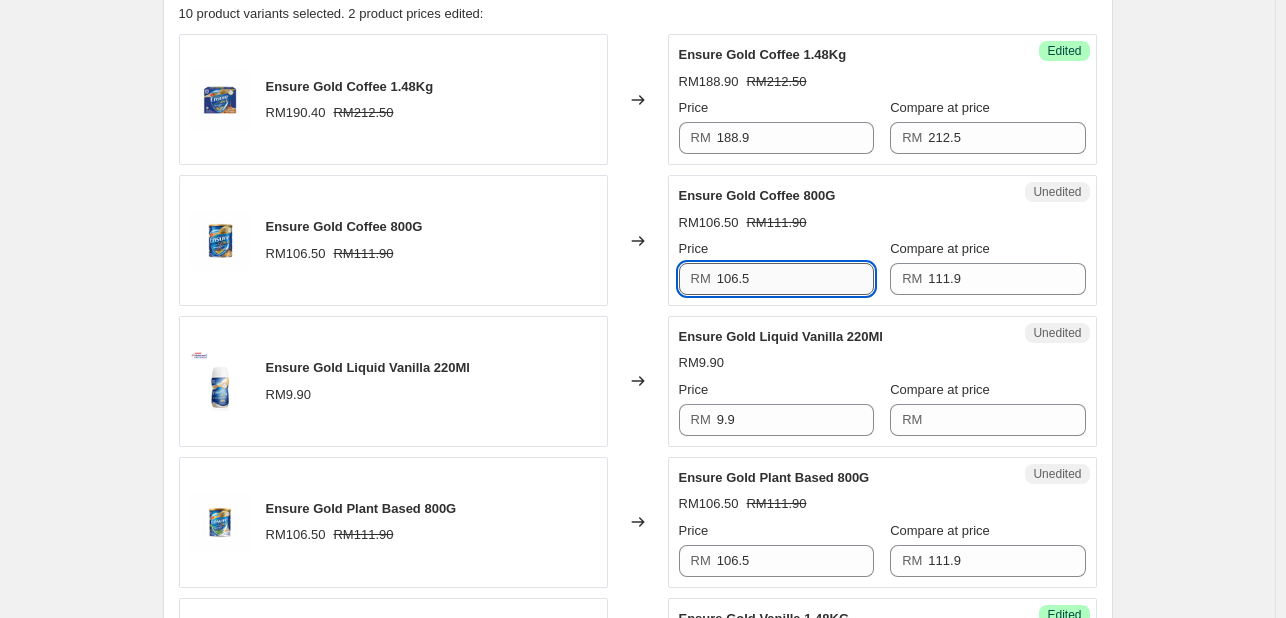 click on "106.5" at bounding box center (795, 279) 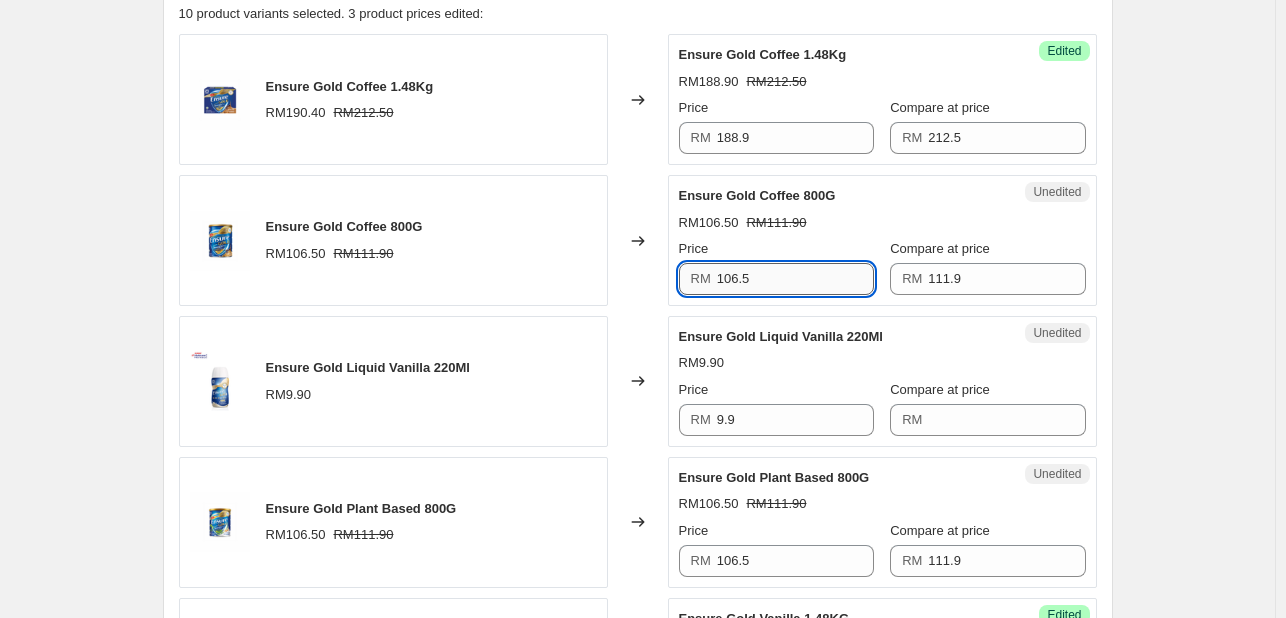 click on "106.5" at bounding box center [795, 279] 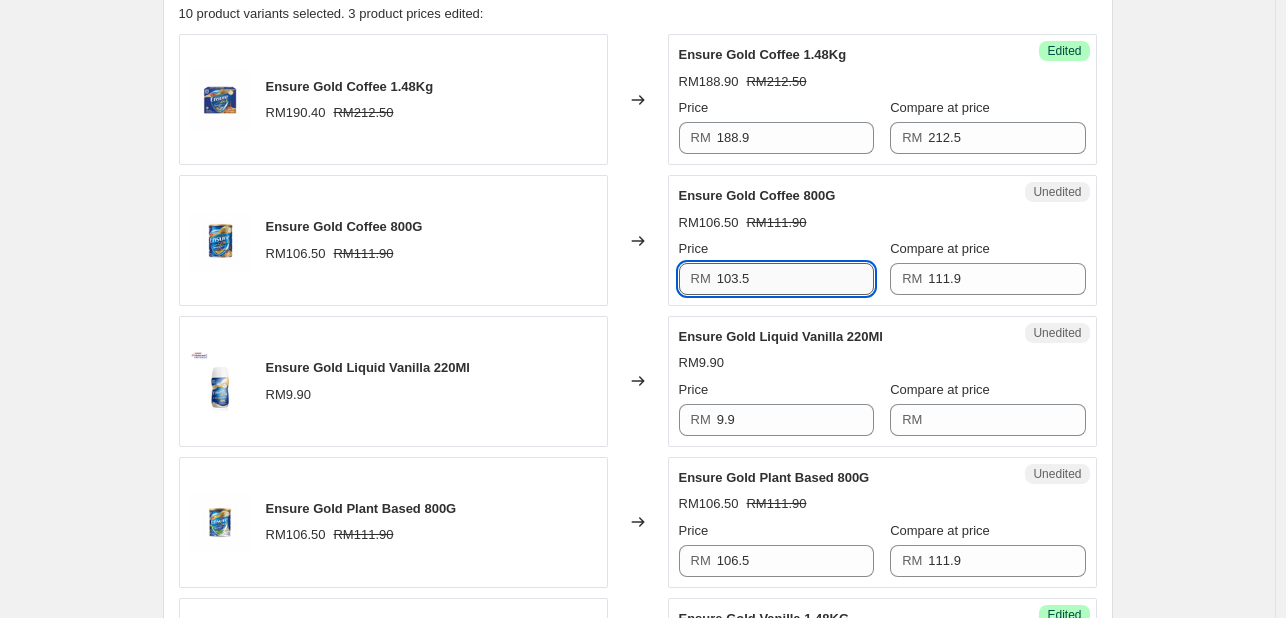 click on "103.5" at bounding box center [795, 279] 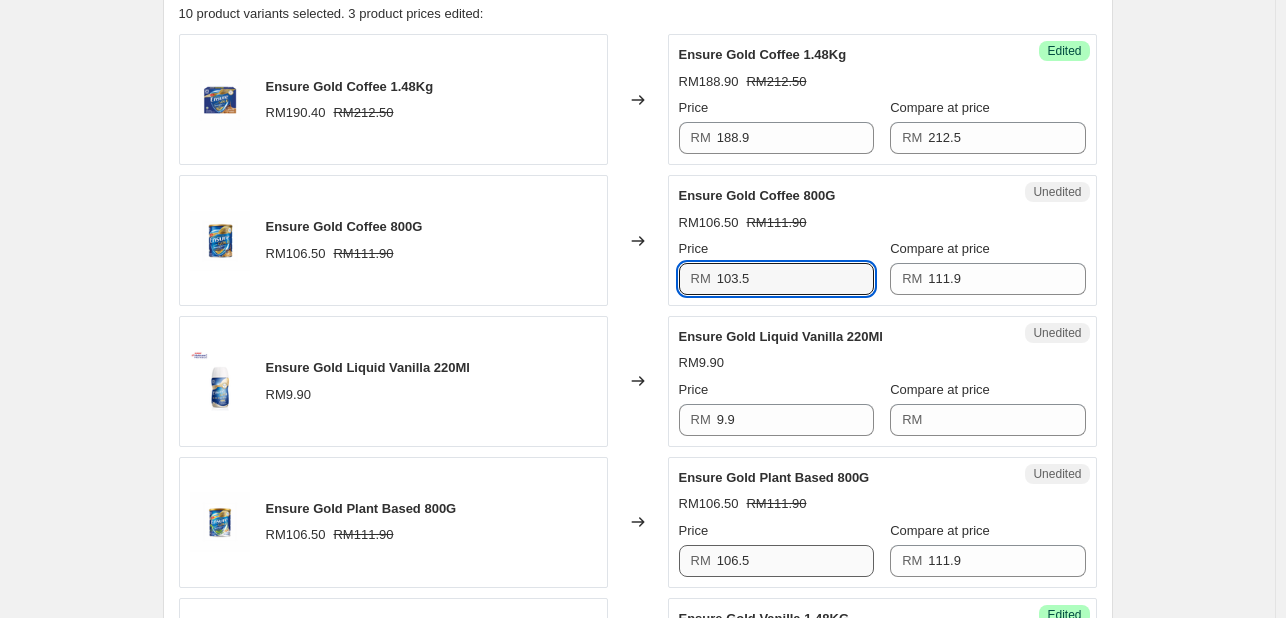 type on "103.5" 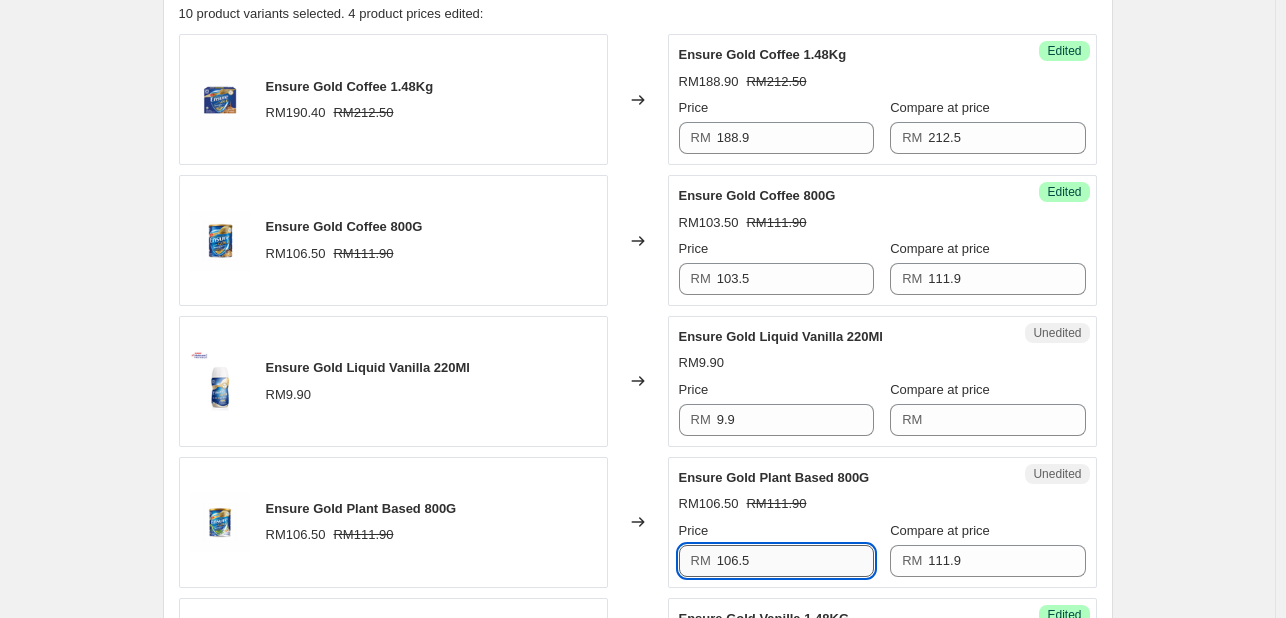 click on "106.5" at bounding box center (795, 561) 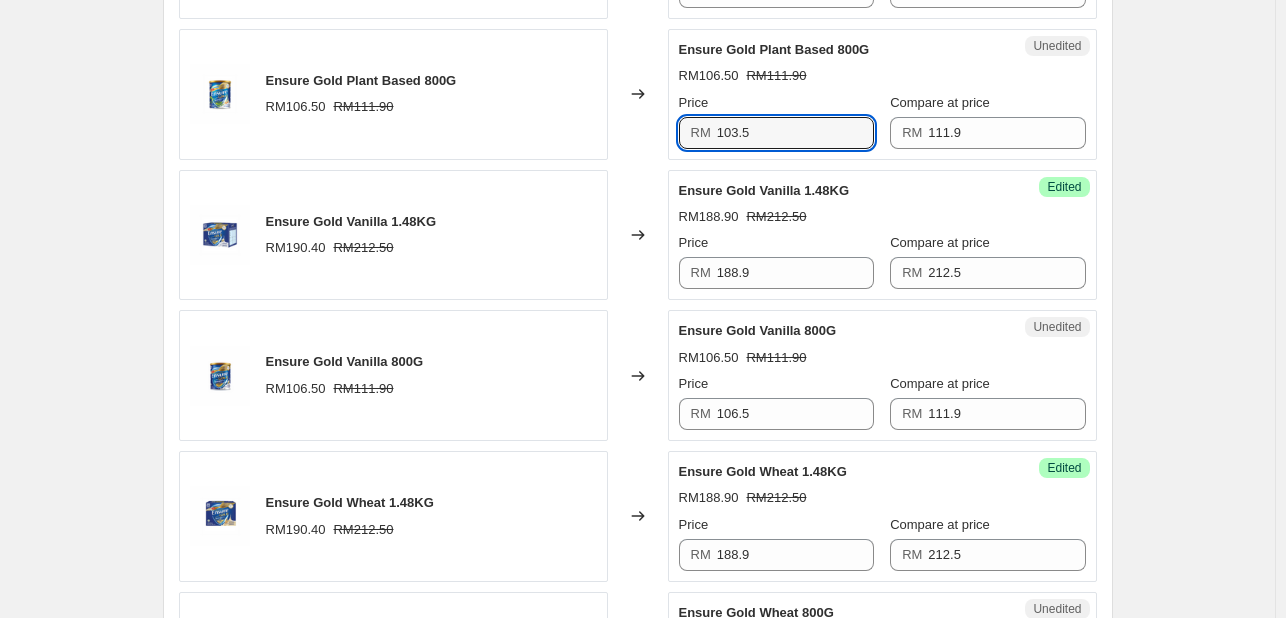 scroll, scrollTop: 1200, scrollLeft: 0, axis: vertical 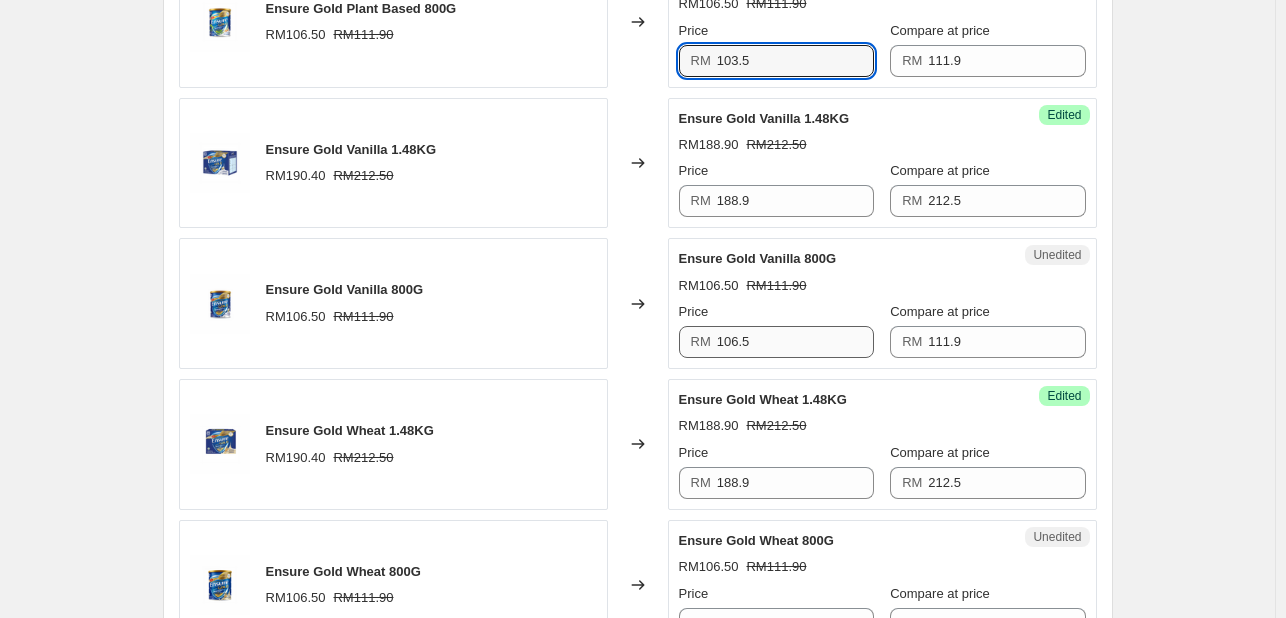 type on "103.5" 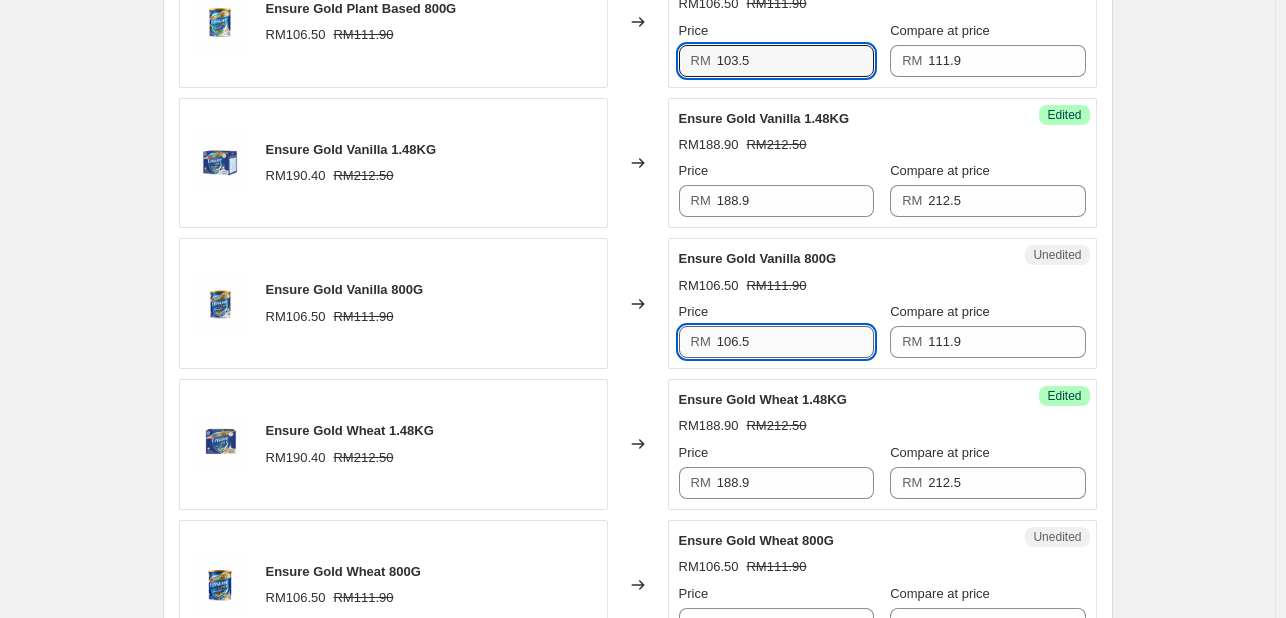 click on "106.5" at bounding box center [795, 342] 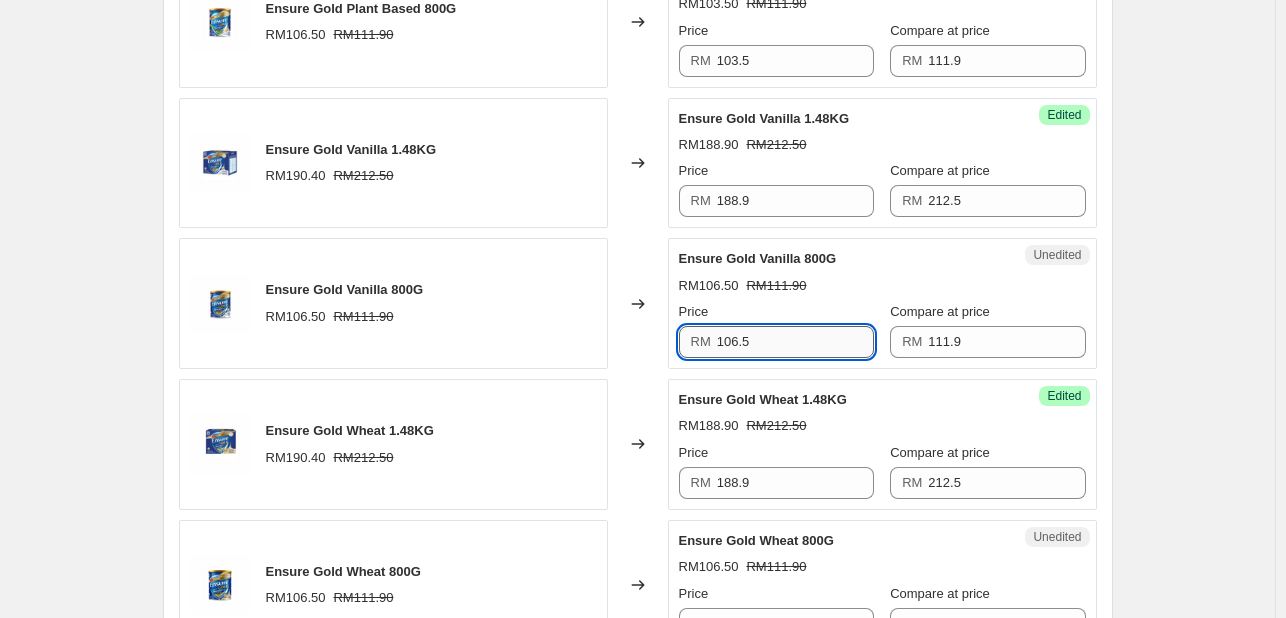 click on "106.5" at bounding box center [795, 342] 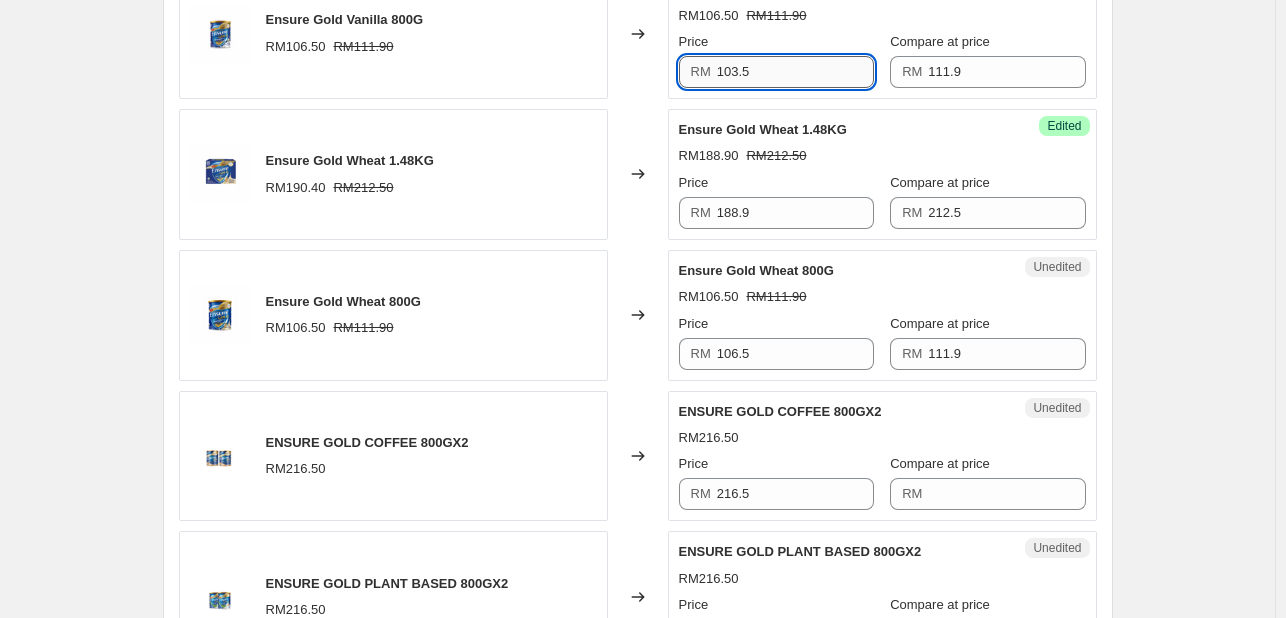 scroll, scrollTop: 1500, scrollLeft: 0, axis: vertical 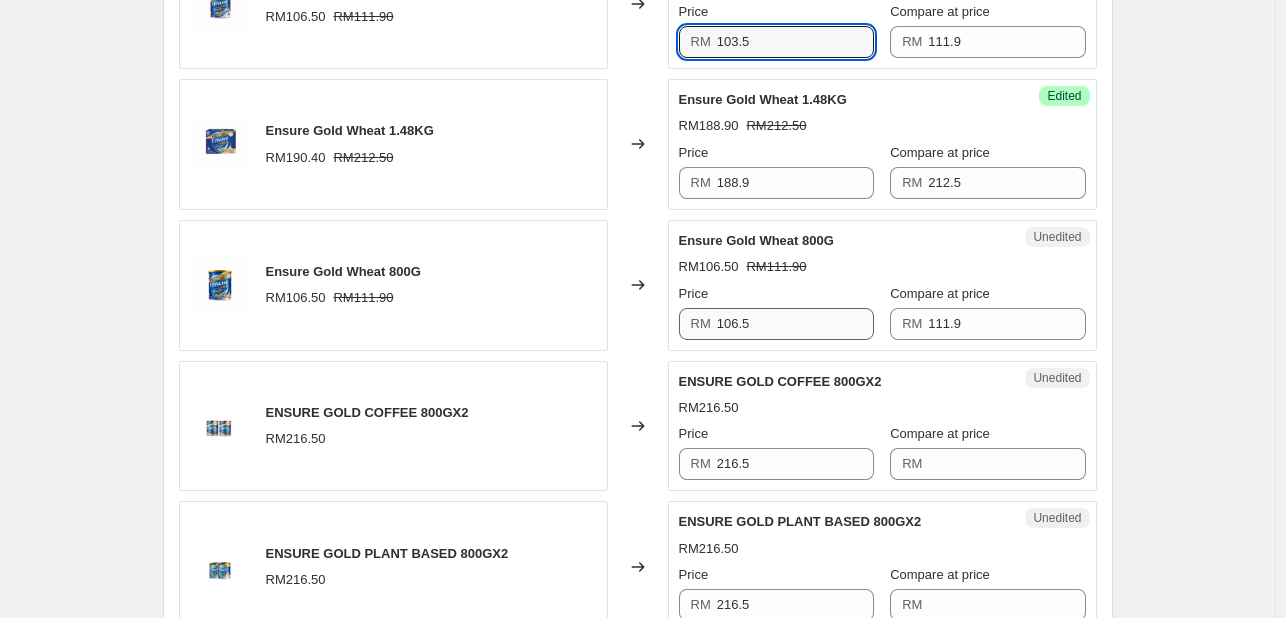 type on "103.5" 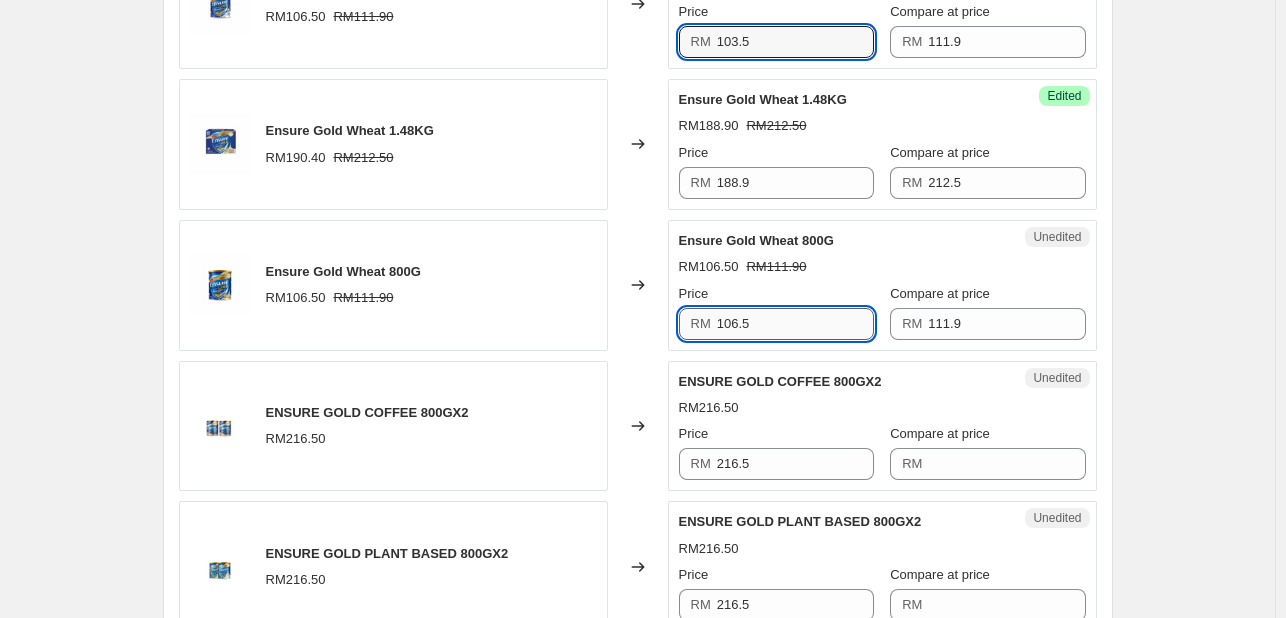 click on "106.5" at bounding box center [795, 324] 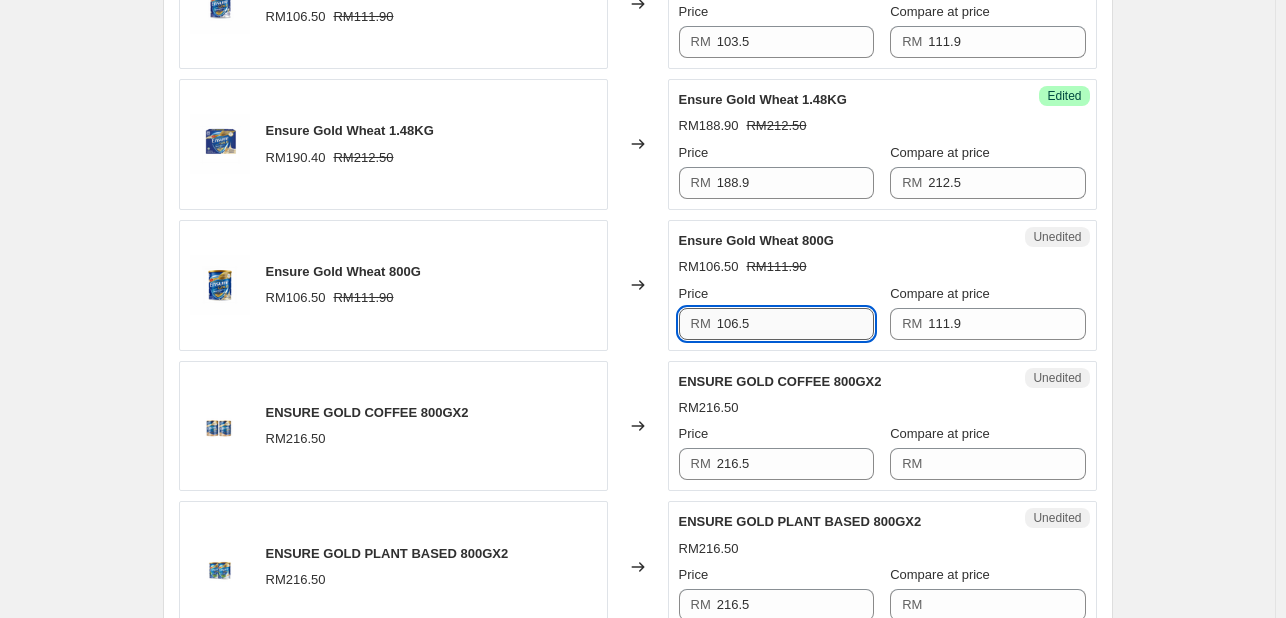 click on "106.5" at bounding box center (795, 324) 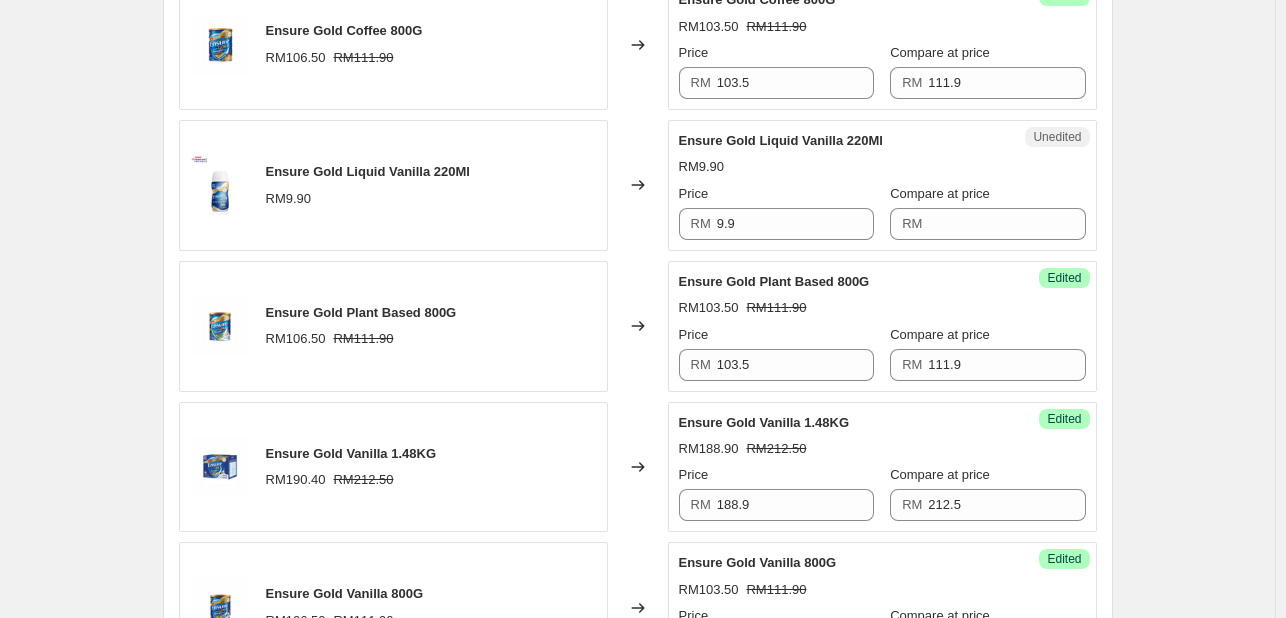scroll, scrollTop: 900, scrollLeft: 0, axis: vertical 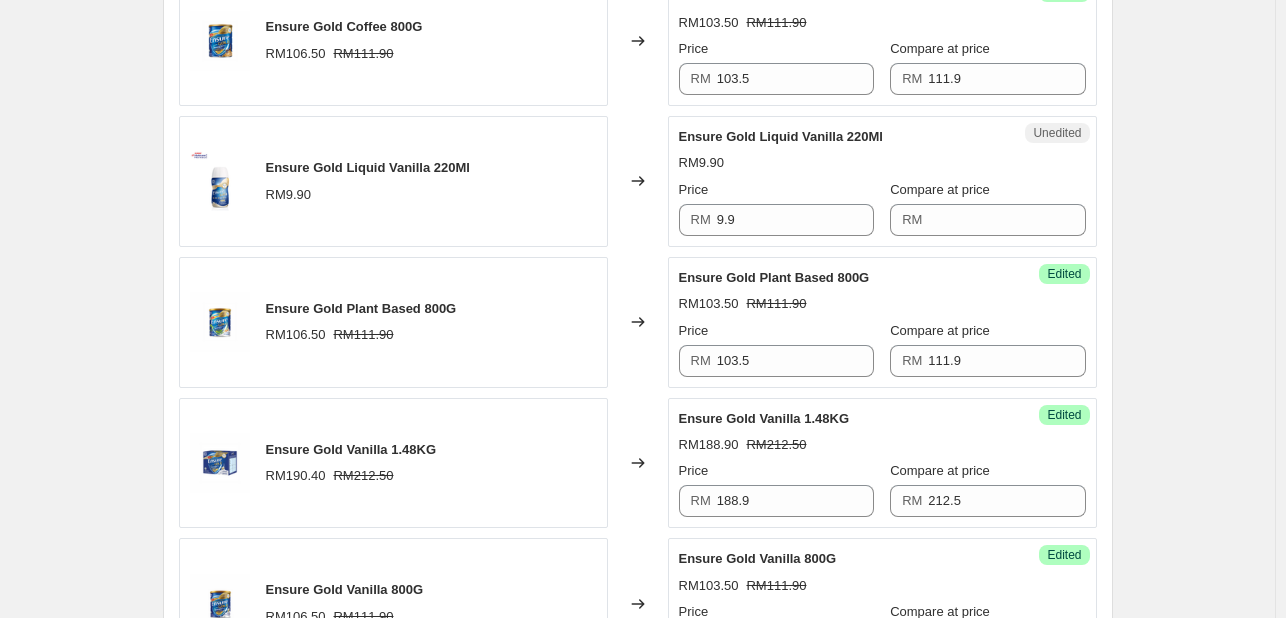type on "103.5" 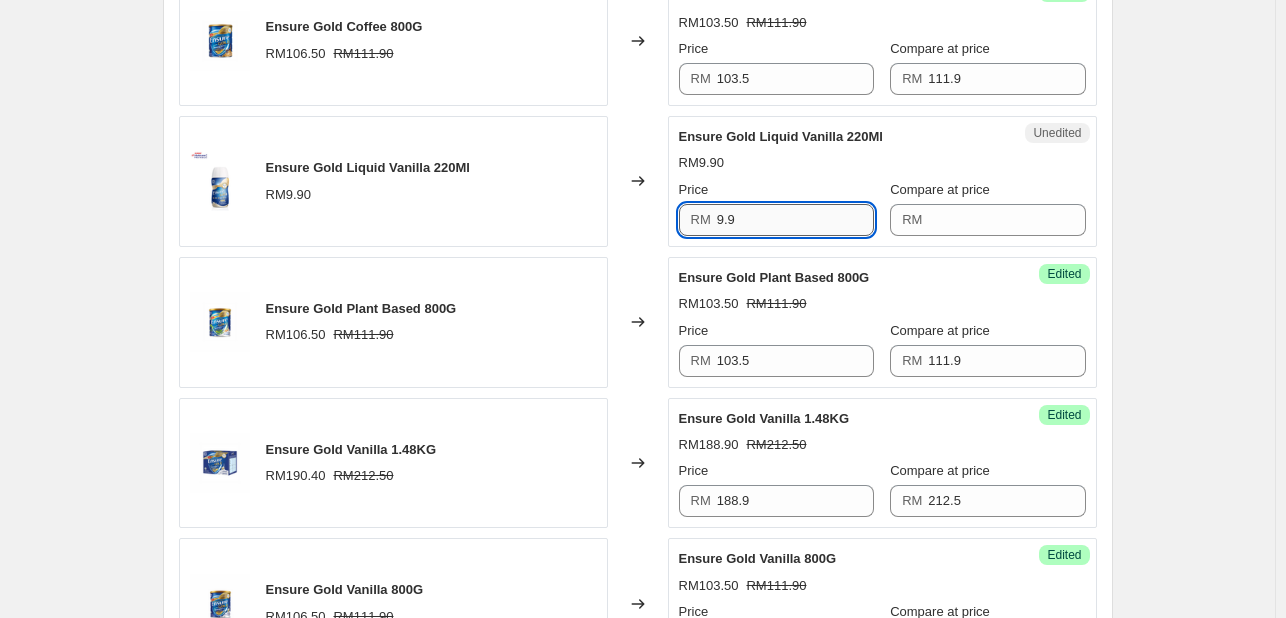 click on "9.9" at bounding box center (795, 220) 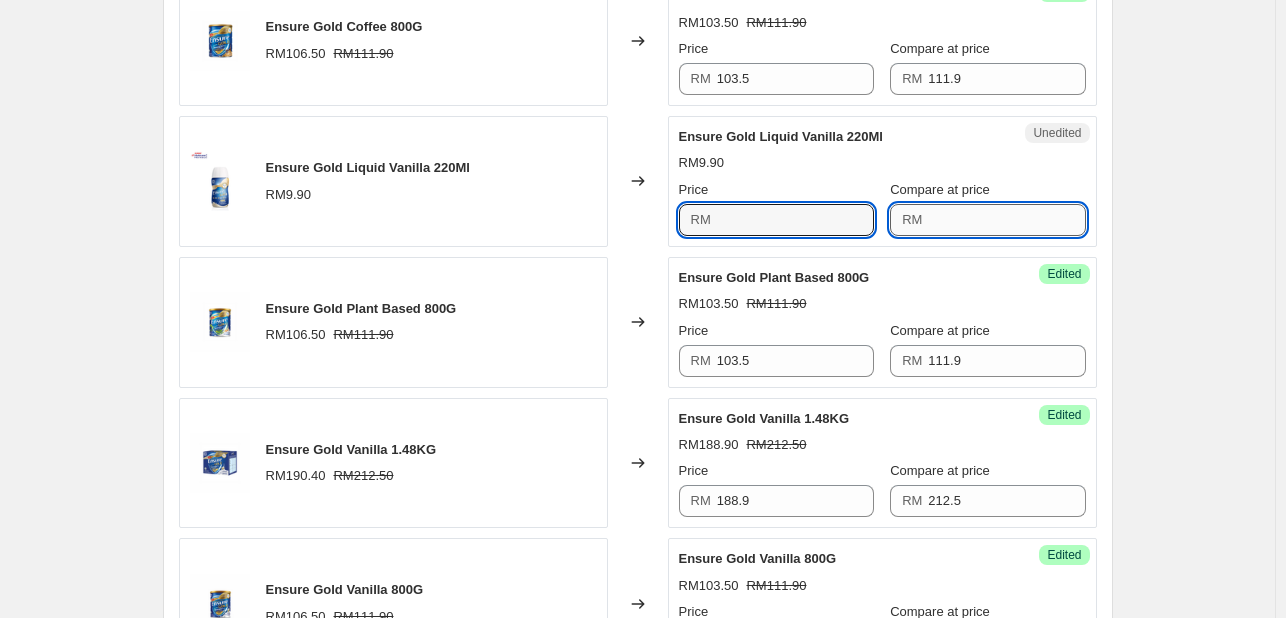 type on "9.9" 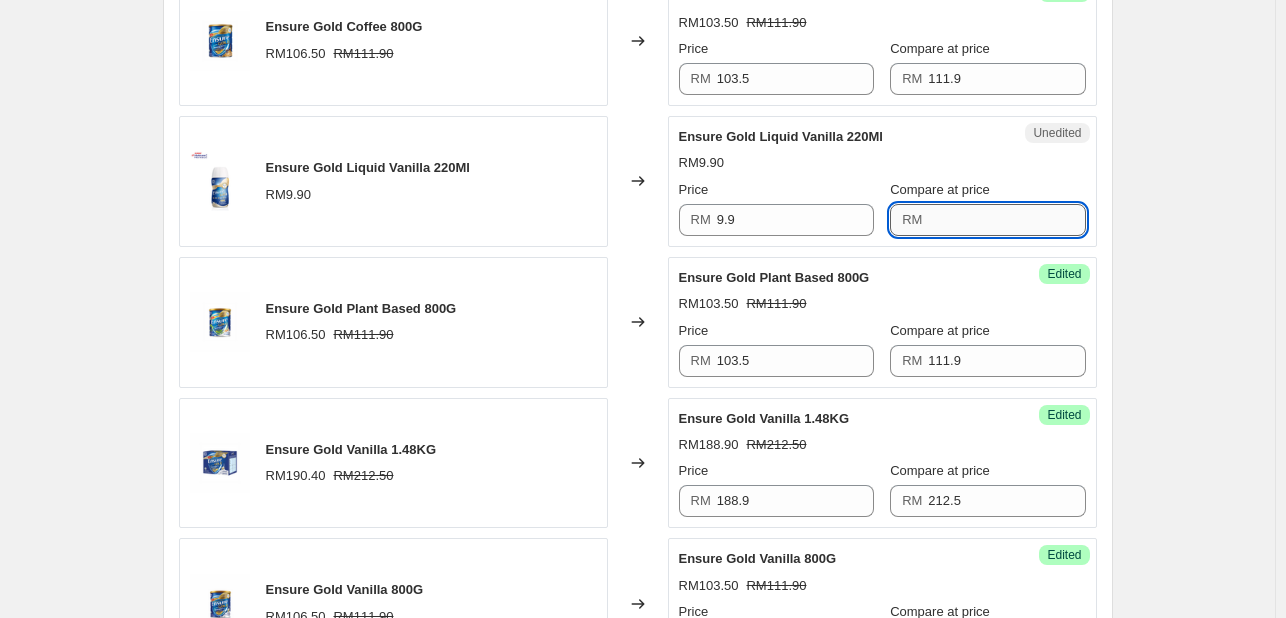 click on "Compare at price" at bounding box center (1006, 220) 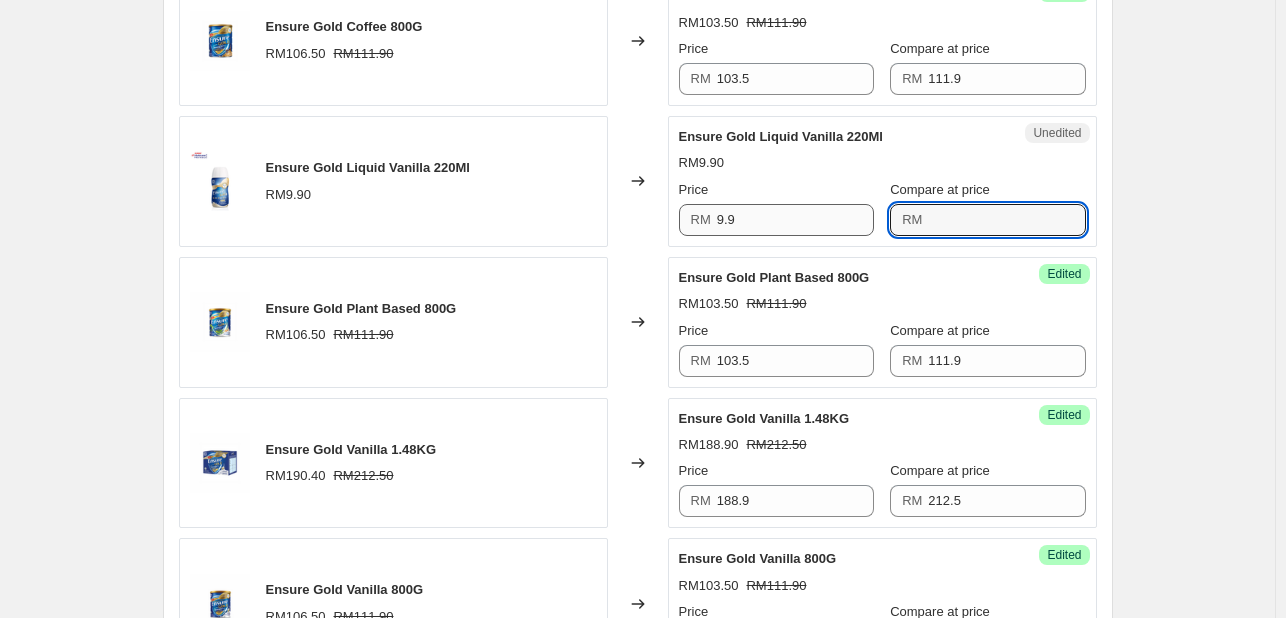 paste on "9.9" 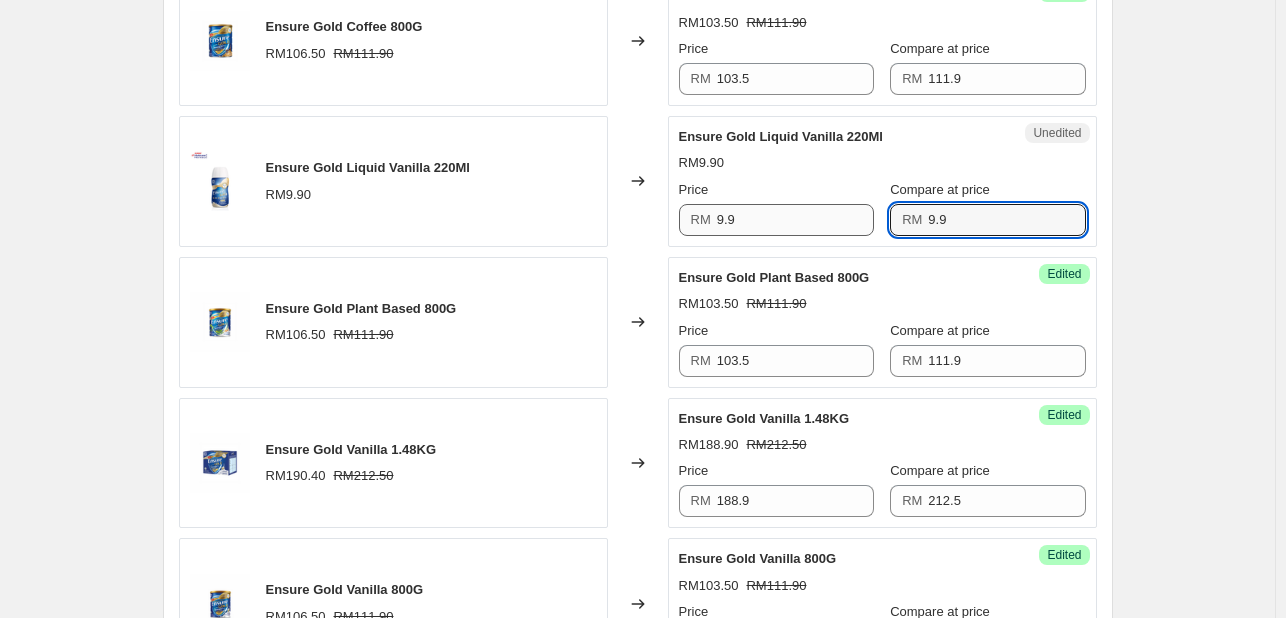 type on "9.9" 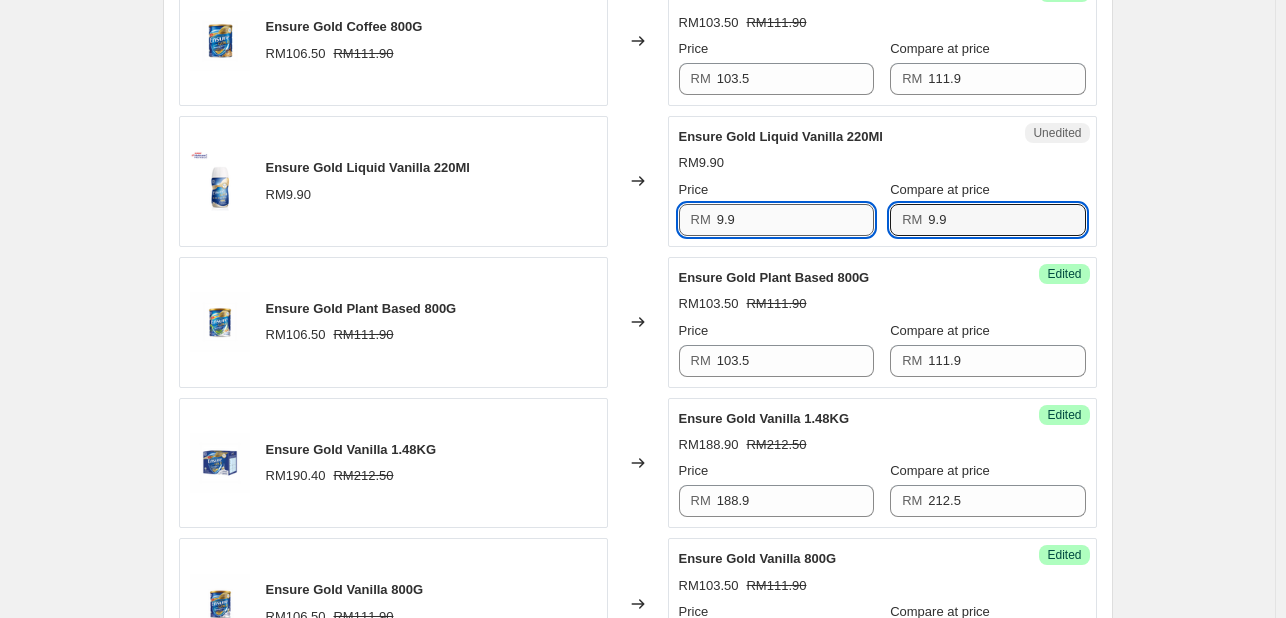 click on "9.9" at bounding box center (795, 220) 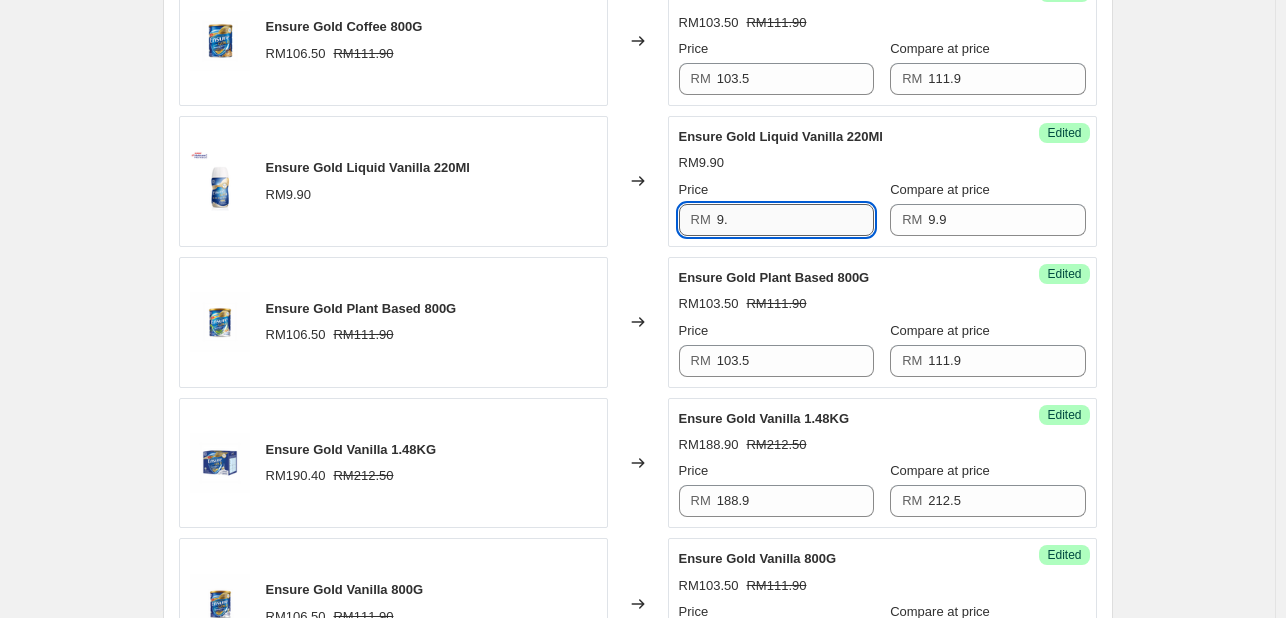 type on "9" 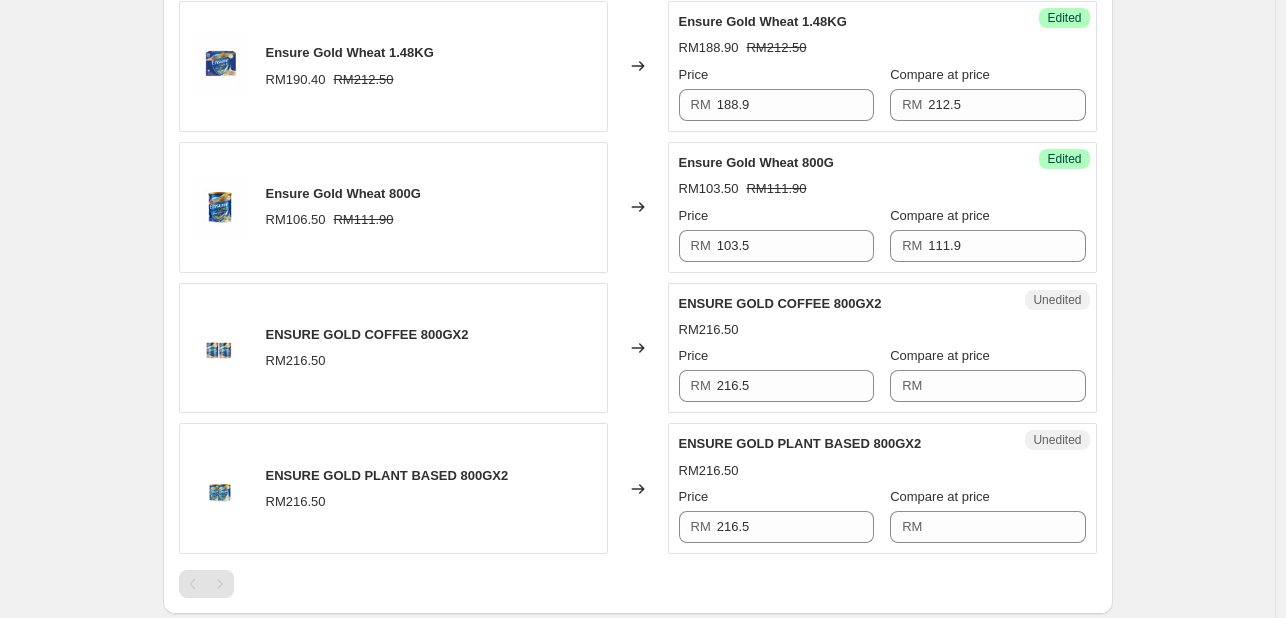 scroll, scrollTop: 1600, scrollLeft: 0, axis: vertical 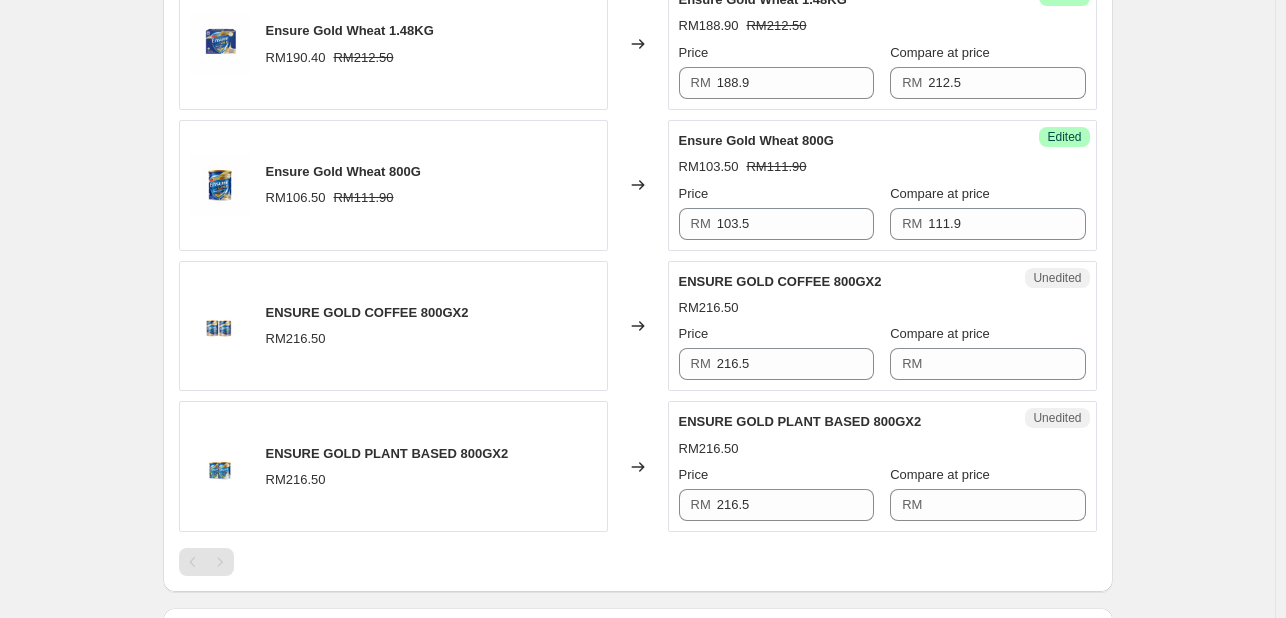 type on "7.9" 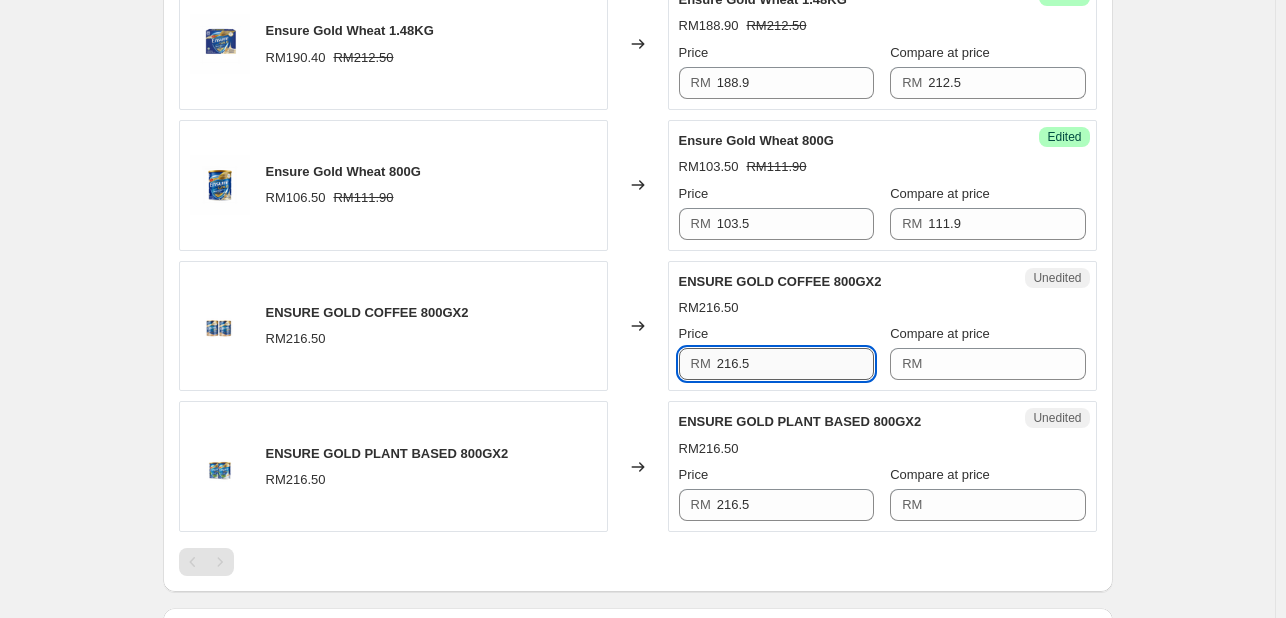 click on "216.5" at bounding box center [795, 364] 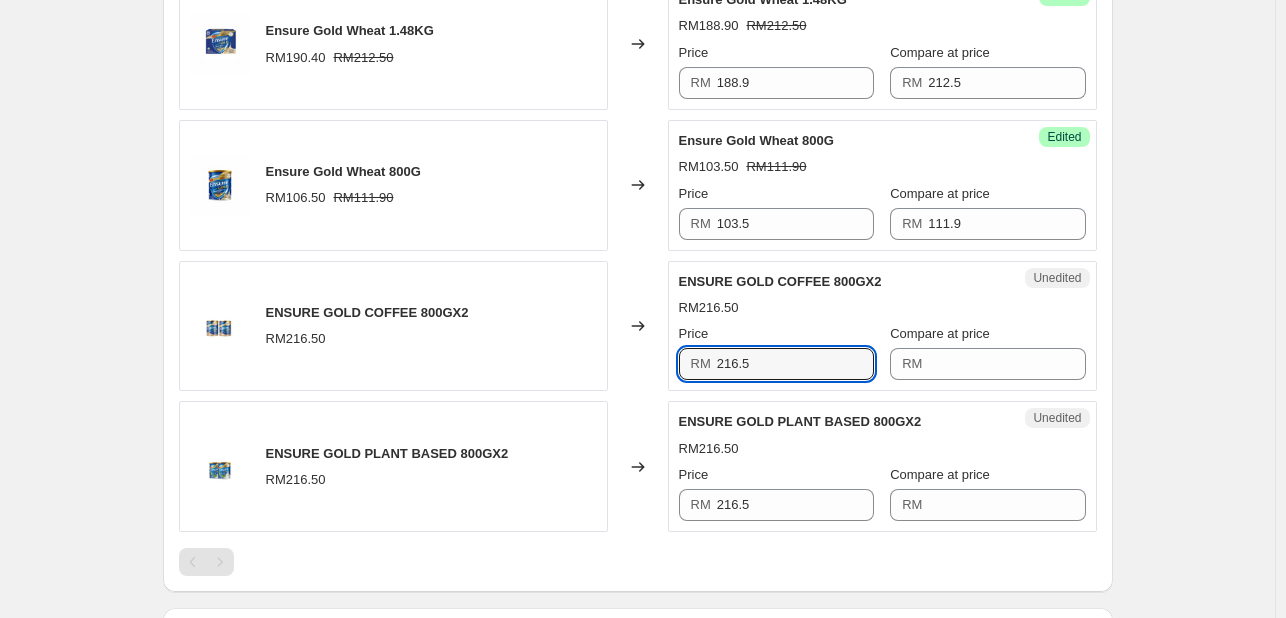 click on "Create new price change job. This page is ready Create new price change job Draft Step 1. Optionally give your price change job a title (eg "March 30% off sale on boots") Ensure Glucerna BAU This title is just for internal use, customers won't see it Step 2. Select how the prices should change Use bulk price change rules Set product prices individually Use CSV upload Select tags to add while price change is active Select tags to remove while price change is active Step 3. Select which products should change in price Select all products, use filters, or select products variants individually All products Filter by product, collection, tag, vendor, product type, variant title, or inventory Select product variants individually Select product variants 10   product variants selected PRICE CHANGE PREVIEW 10 product variants selected. 8 product prices edited: Ensure Gold Coffee 1.48Kg RM190.40 RM212.50 Changed to Success Edited Ensure Gold Coffee 1.48Kg RM188.90 RM212.50 Price RM 188.9 Compare at price RM 212.5 Price" at bounding box center [637, -349] 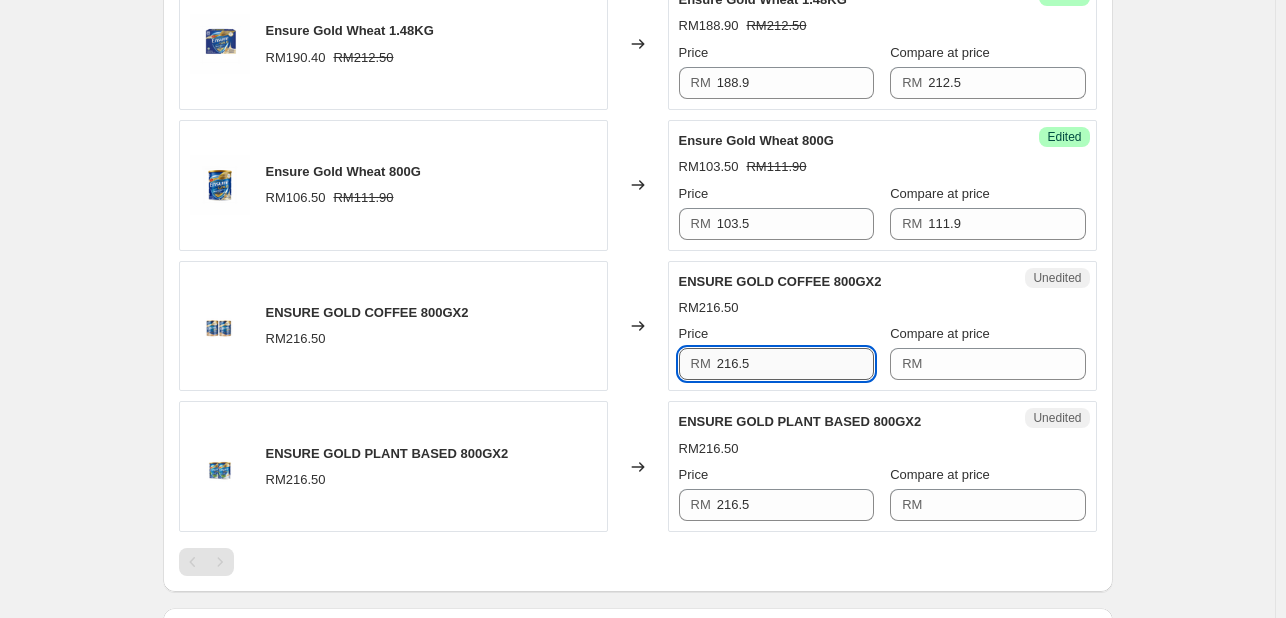 click on "216.5" at bounding box center (795, 364) 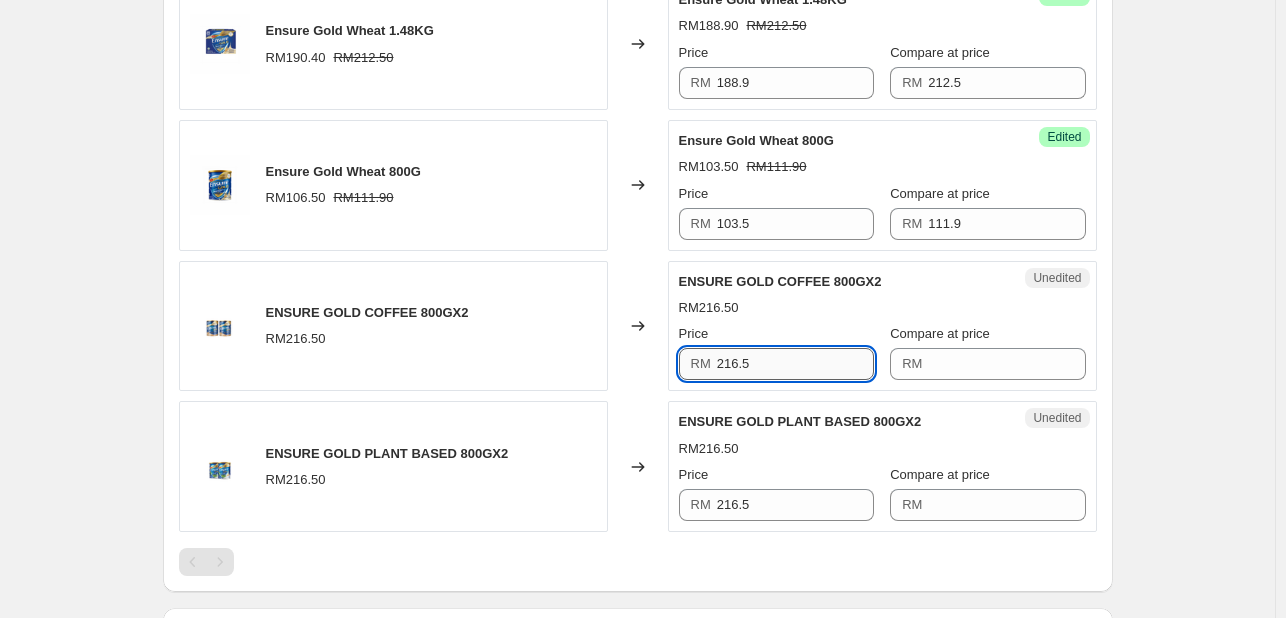 click on "216.5" at bounding box center [795, 364] 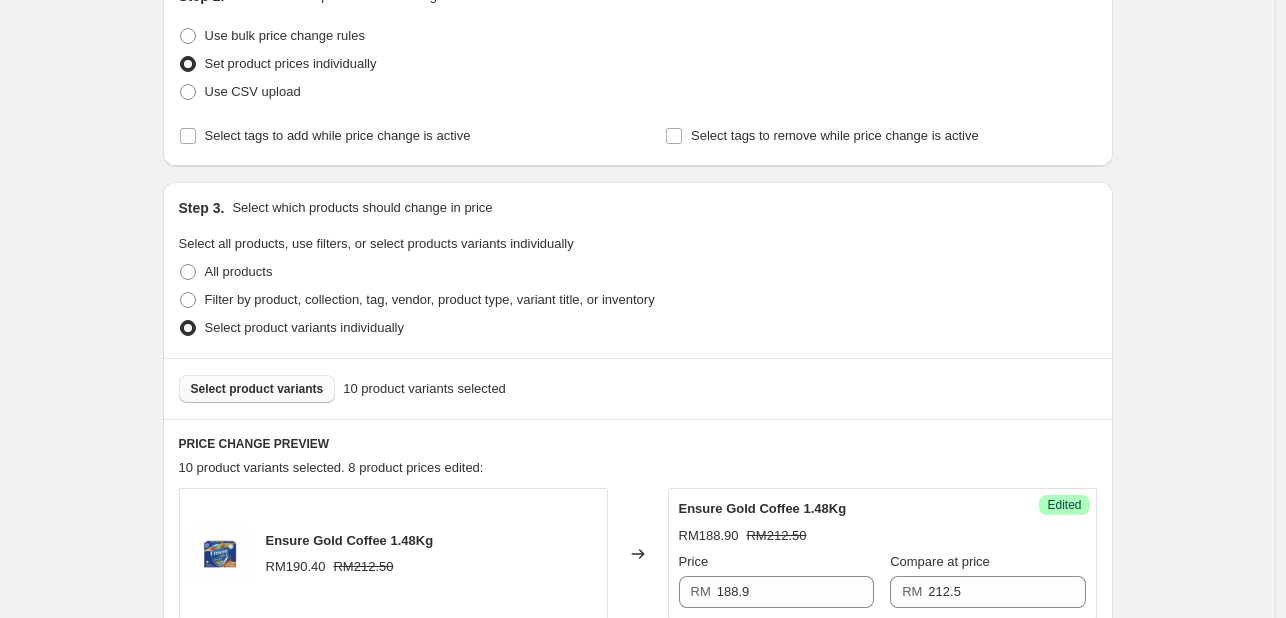 scroll, scrollTop: 280, scrollLeft: 0, axis: vertical 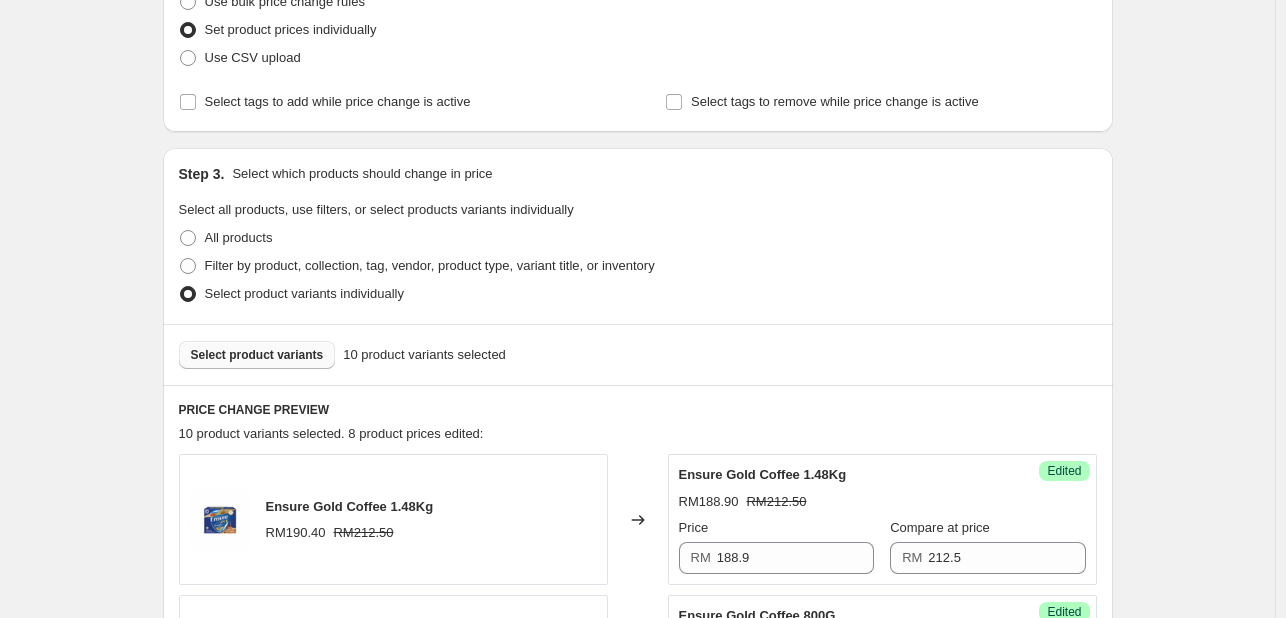 click on "Select product variants" at bounding box center (257, 355) 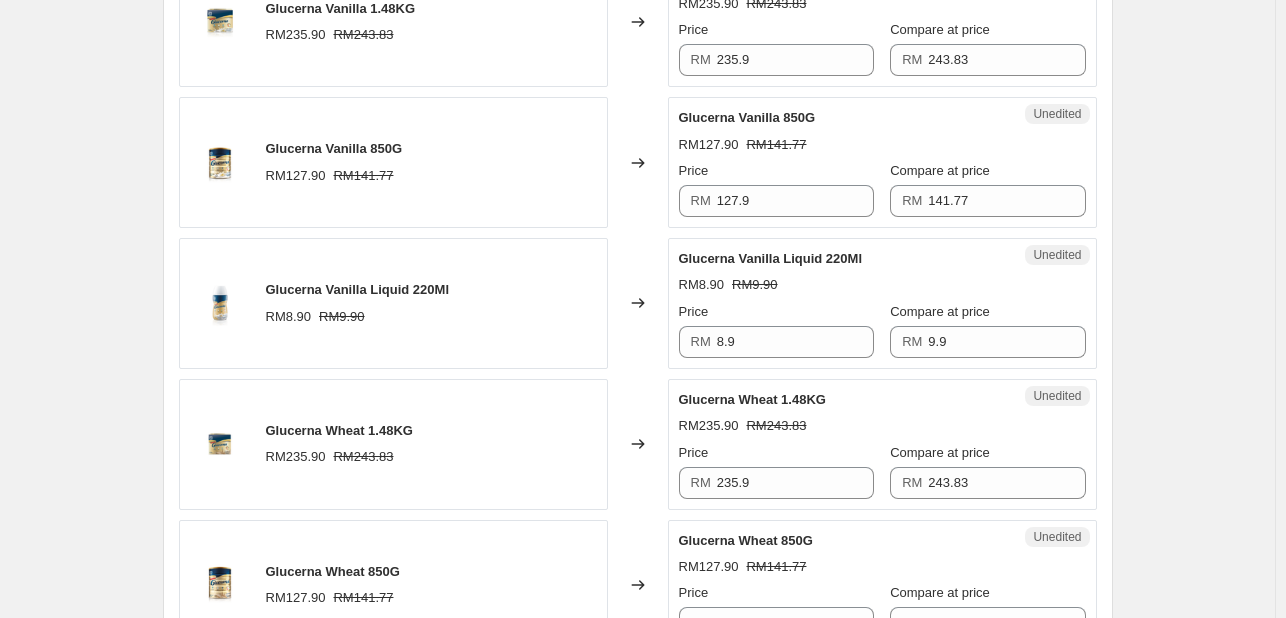 scroll, scrollTop: 2080, scrollLeft: 0, axis: vertical 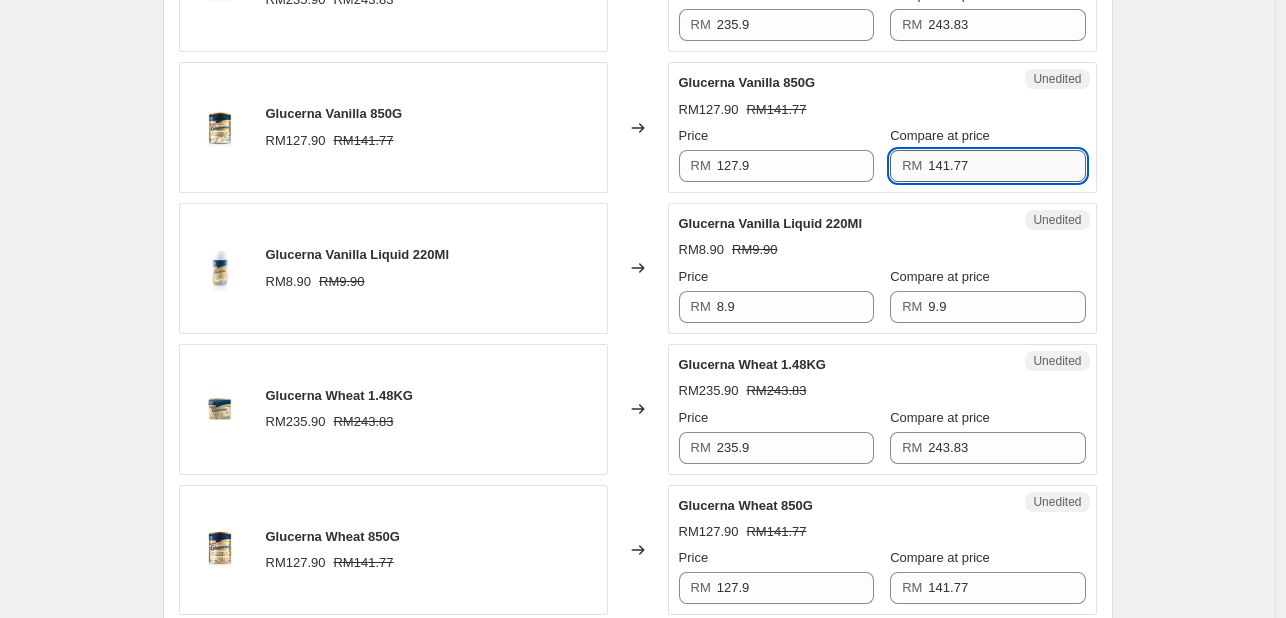 click on "141.77" at bounding box center (1006, 166) 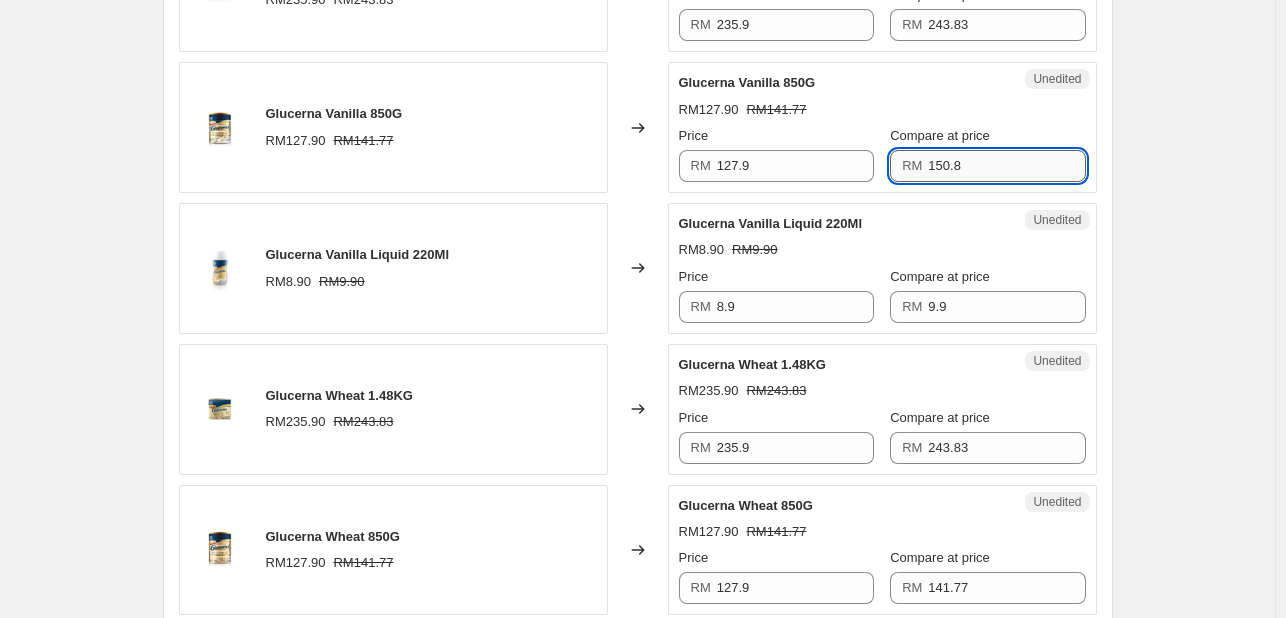 click on "150.8" at bounding box center [1006, 166] 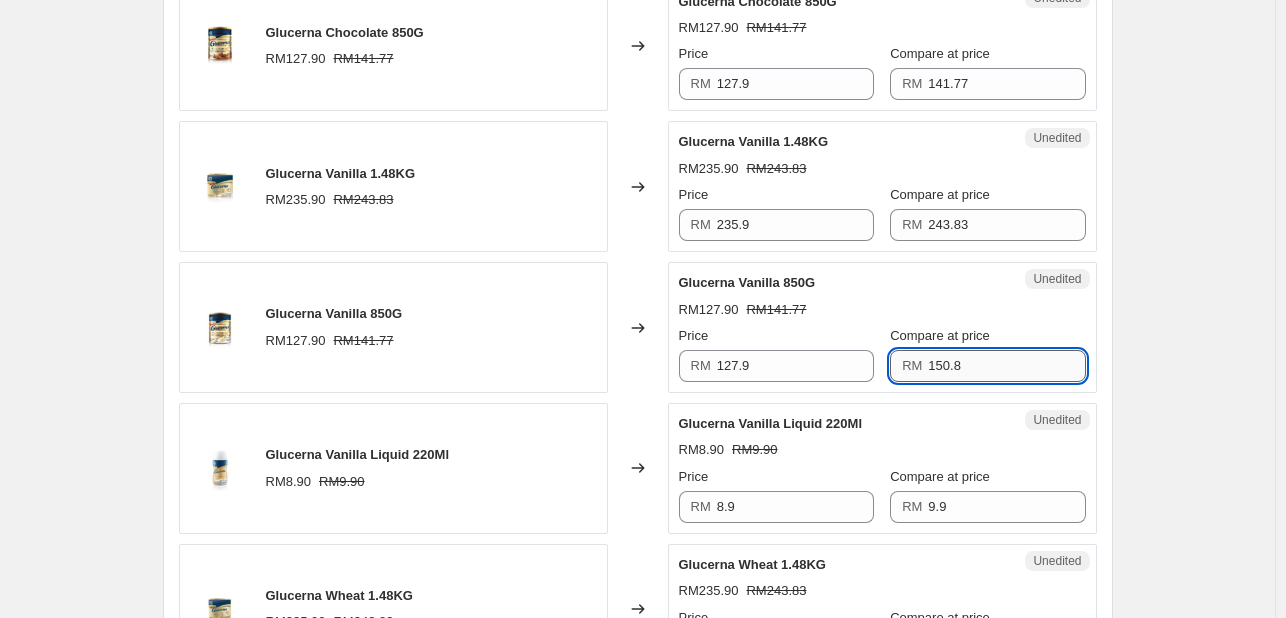 scroll, scrollTop: 1780, scrollLeft: 0, axis: vertical 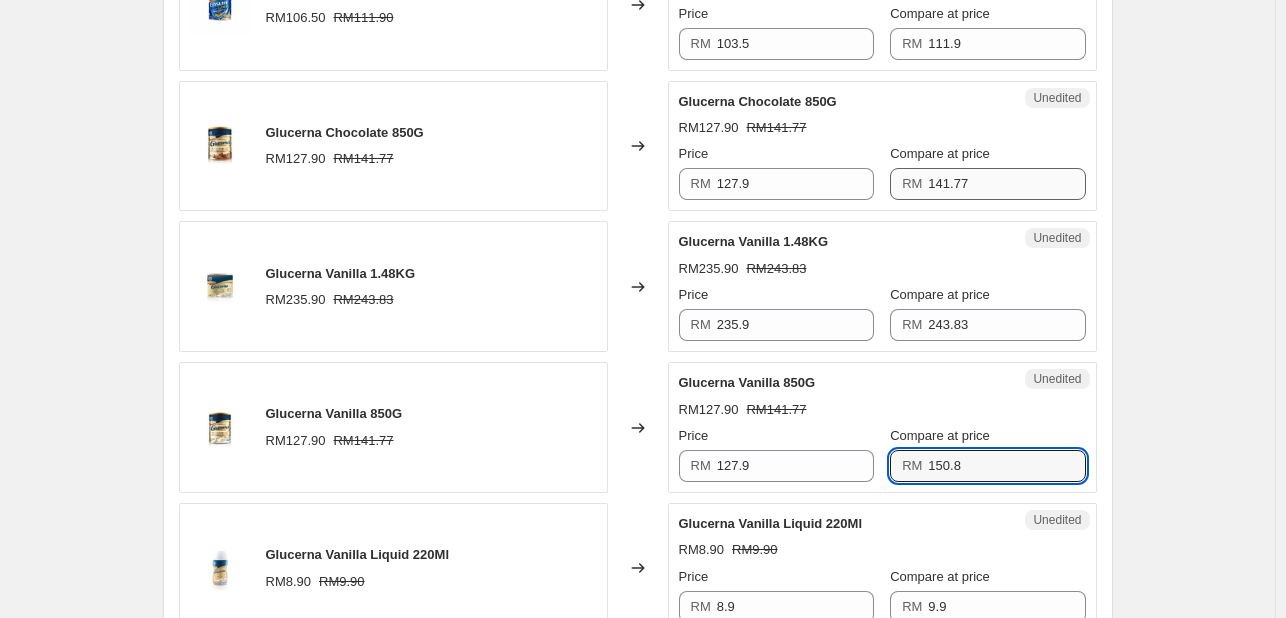type on "150.8" 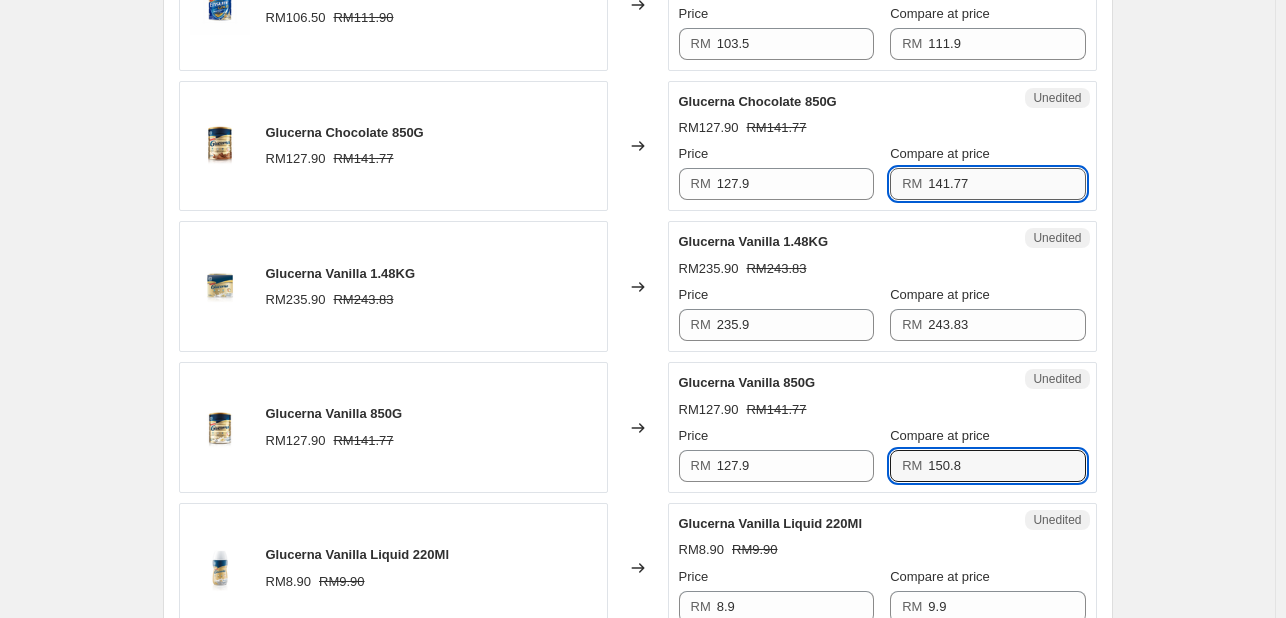 click on "141.77" at bounding box center [1006, 184] 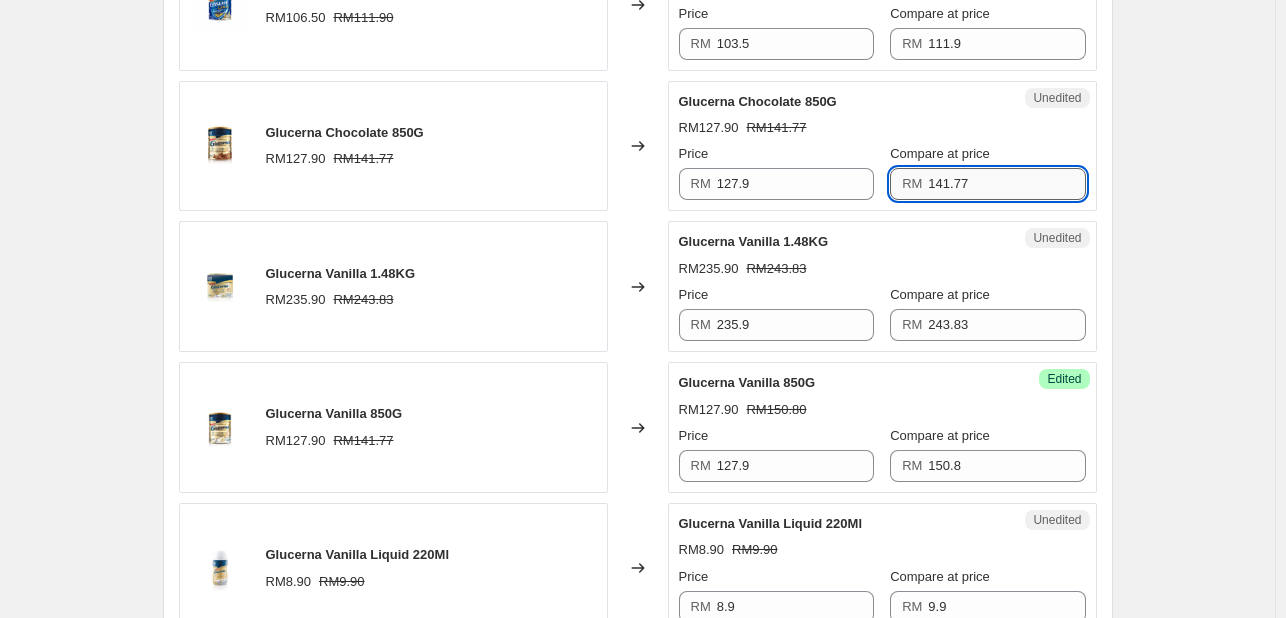 click on "141.77" at bounding box center [1006, 184] 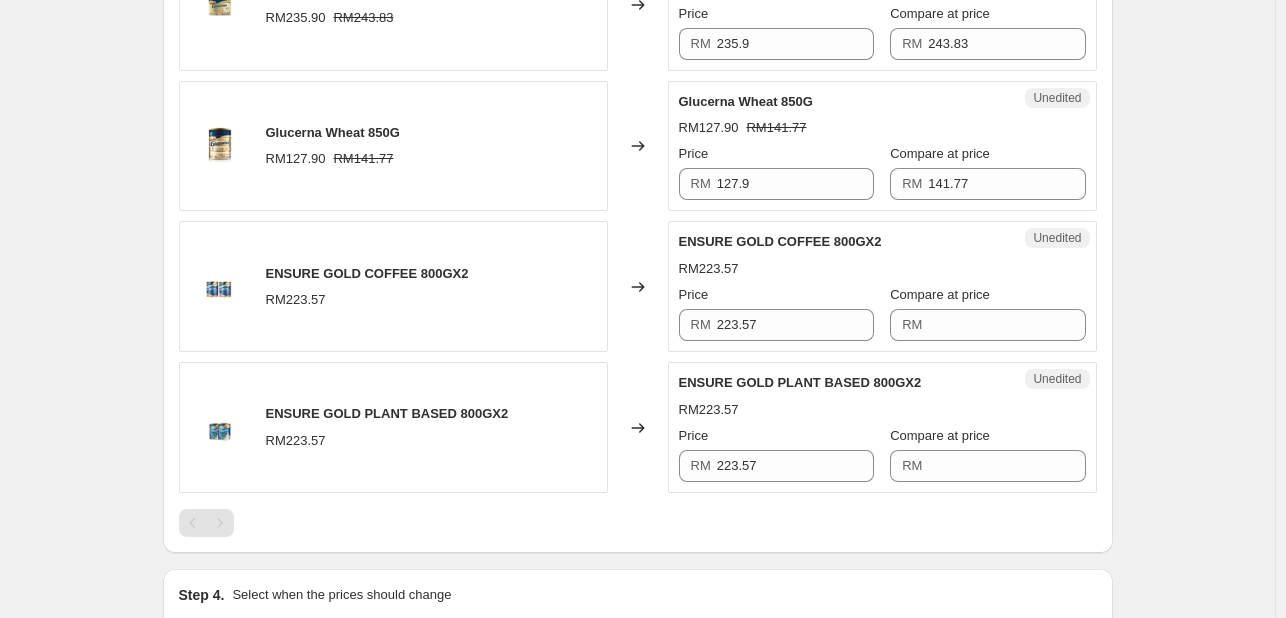 scroll, scrollTop: 2580, scrollLeft: 0, axis: vertical 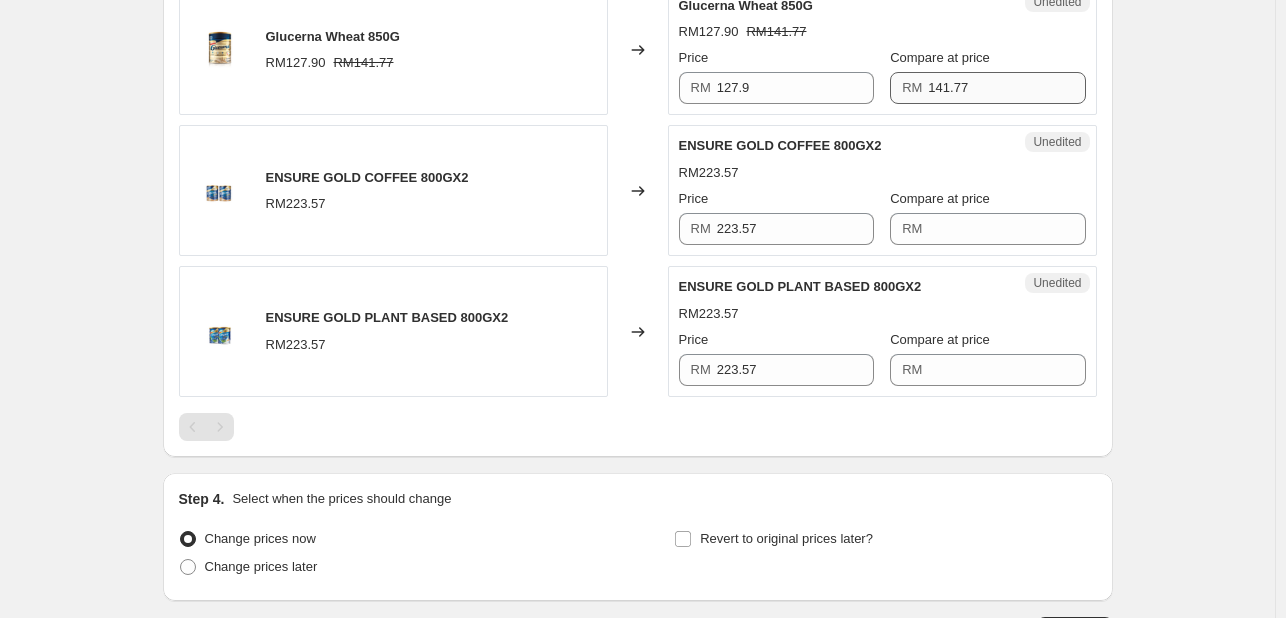 type on "150.8" 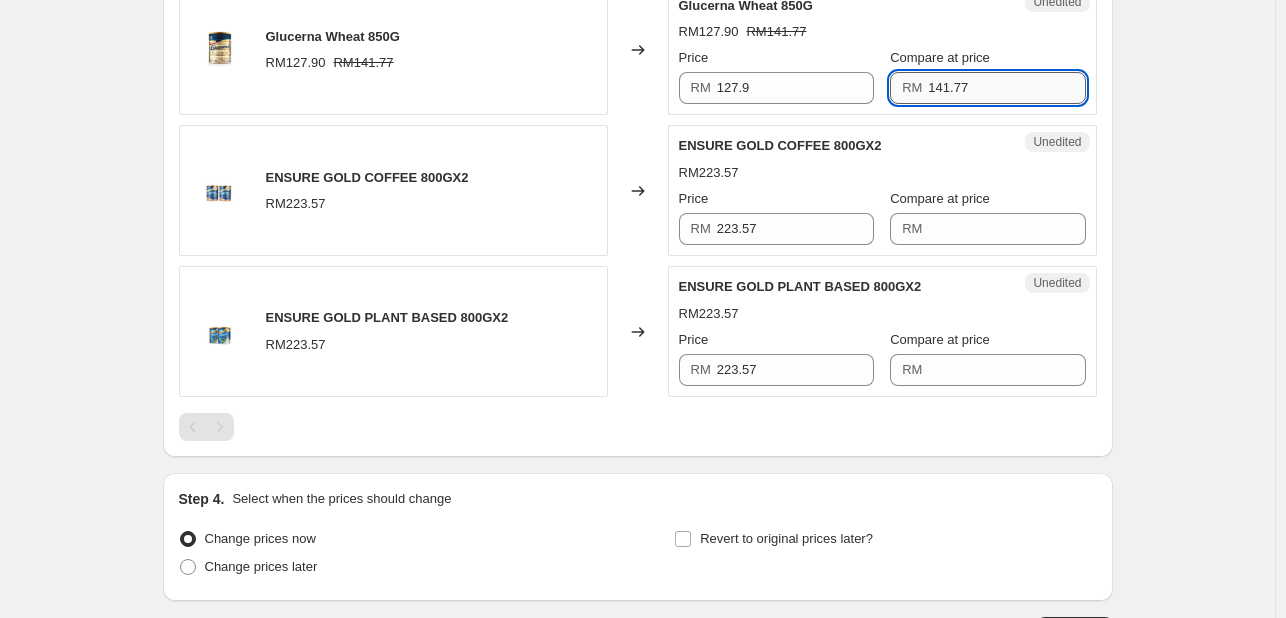 click on "141.77" at bounding box center [1006, 88] 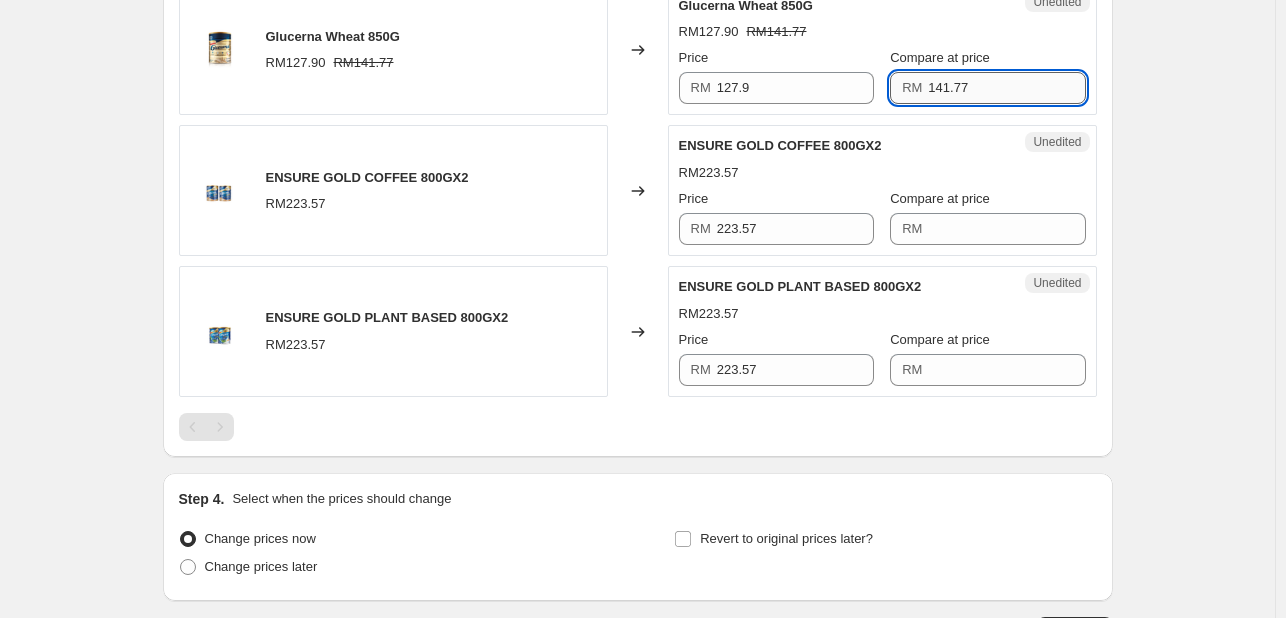 click on "141.77" at bounding box center [1006, 88] 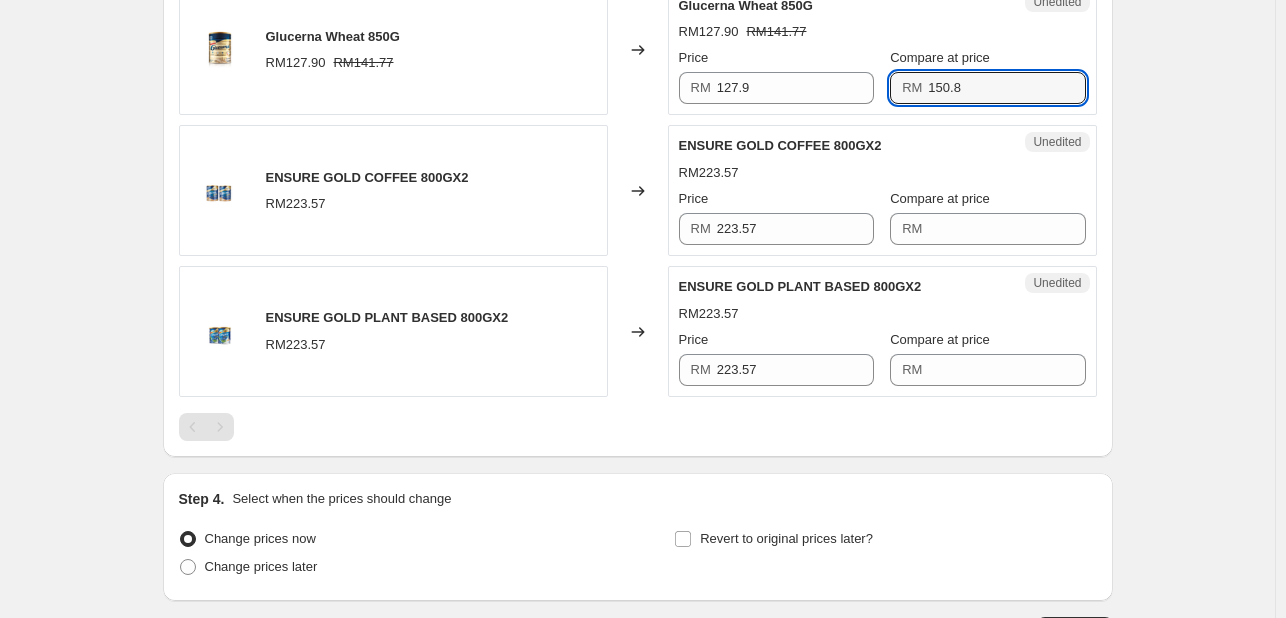 type on "150.8" 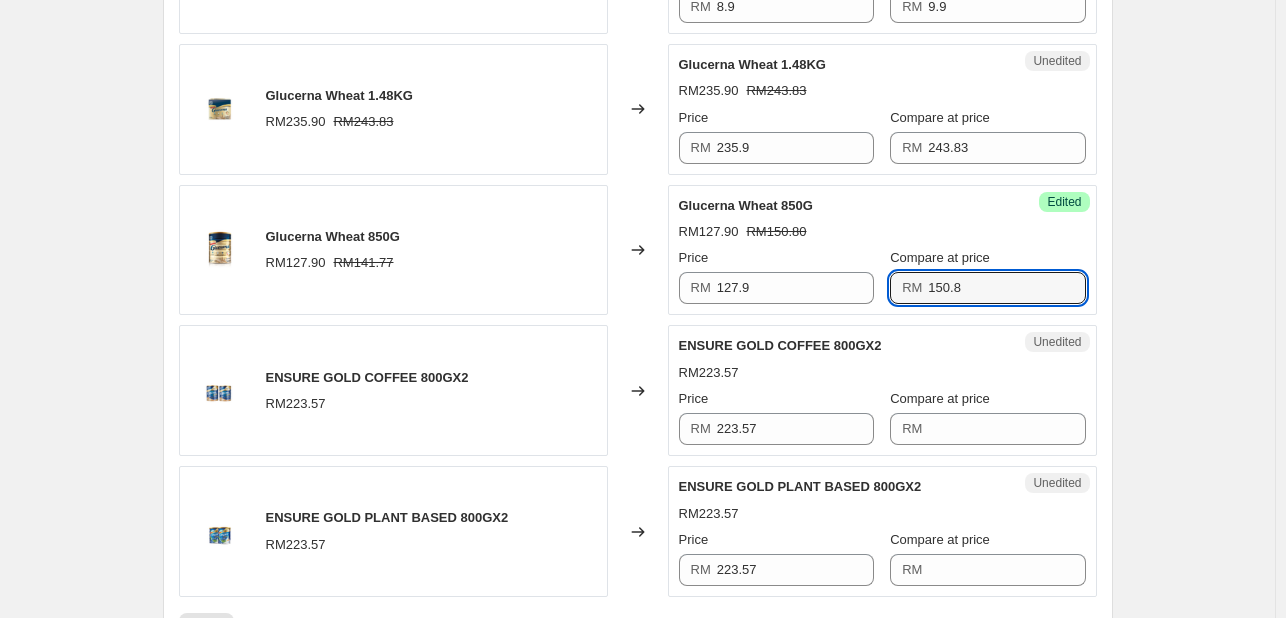 scroll, scrollTop: 2280, scrollLeft: 0, axis: vertical 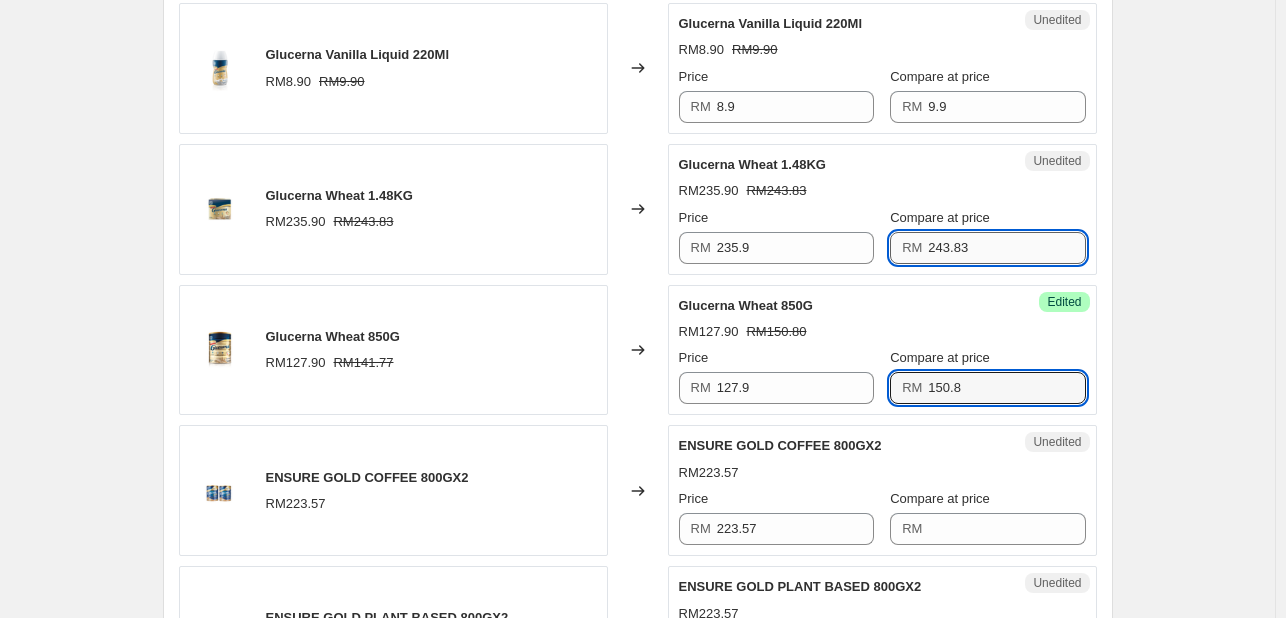 click on "243.83" at bounding box center (1006, 248) 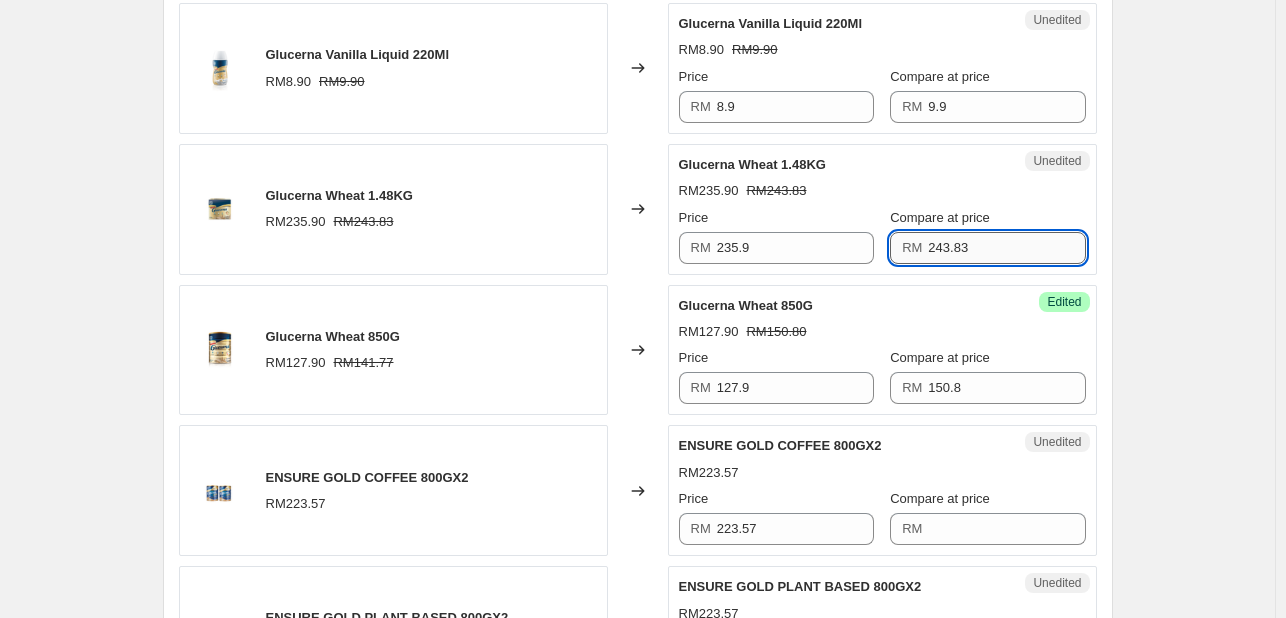 click on "243.83" at bounding box center [1006, 248] 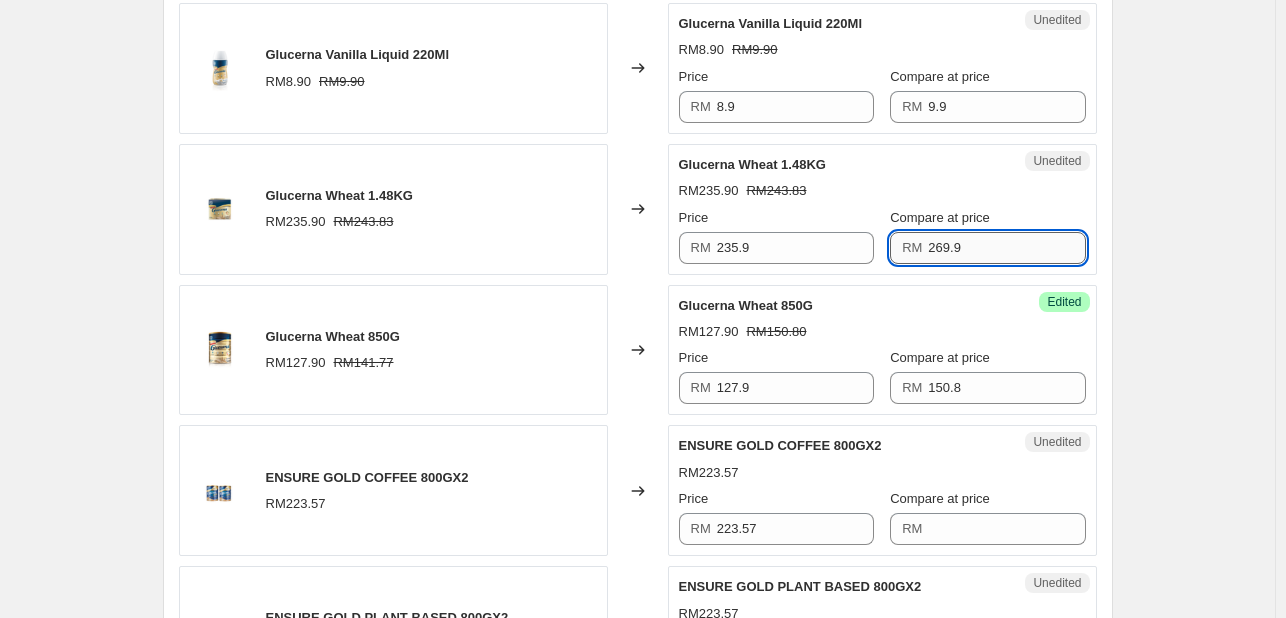 click on "269.9" at bounding box center [1006, 248] 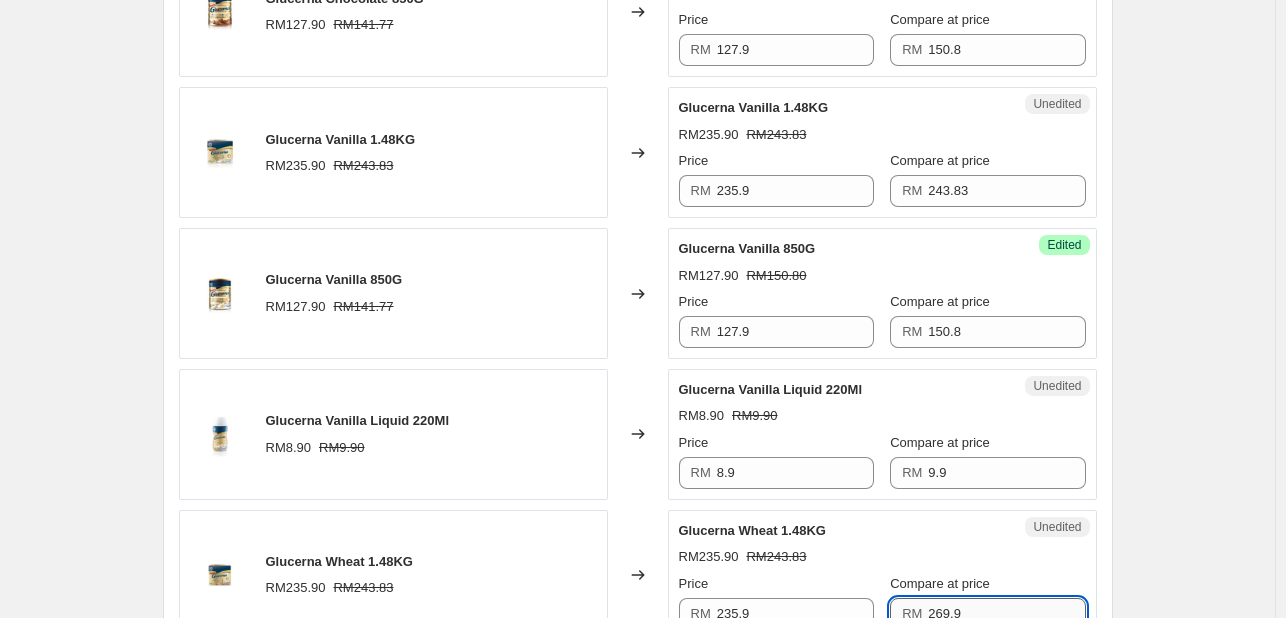 scroll, scrollTop: 1880, scrollLeft: 0, axis: vertical 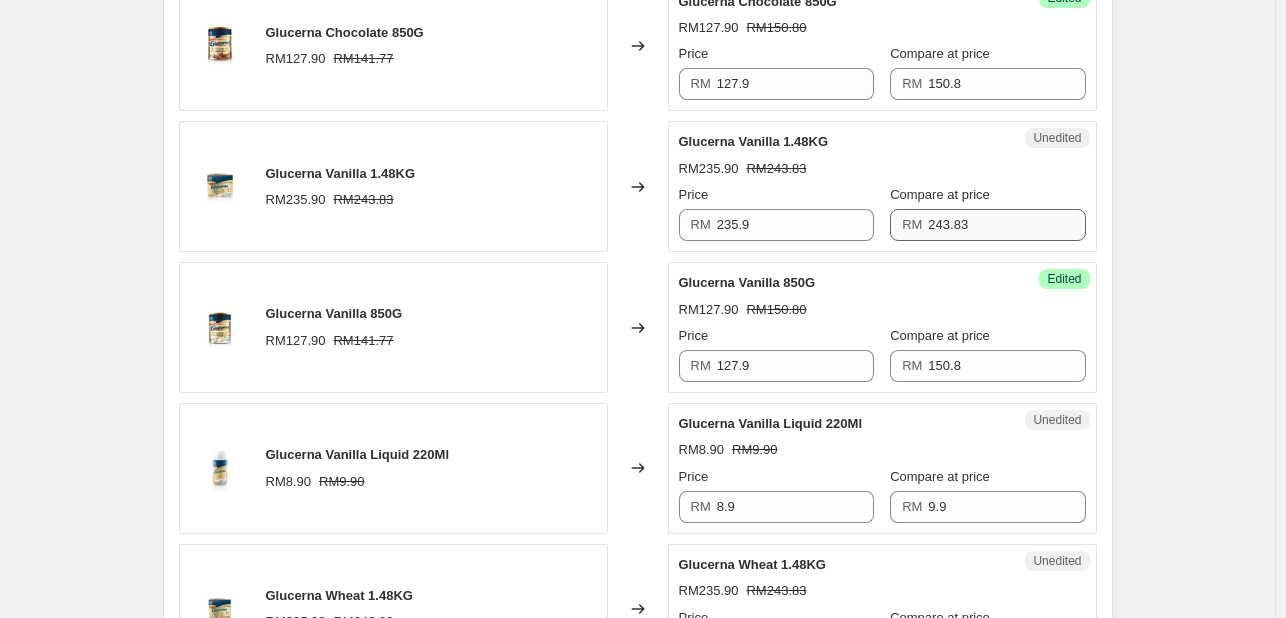type on "269.9" 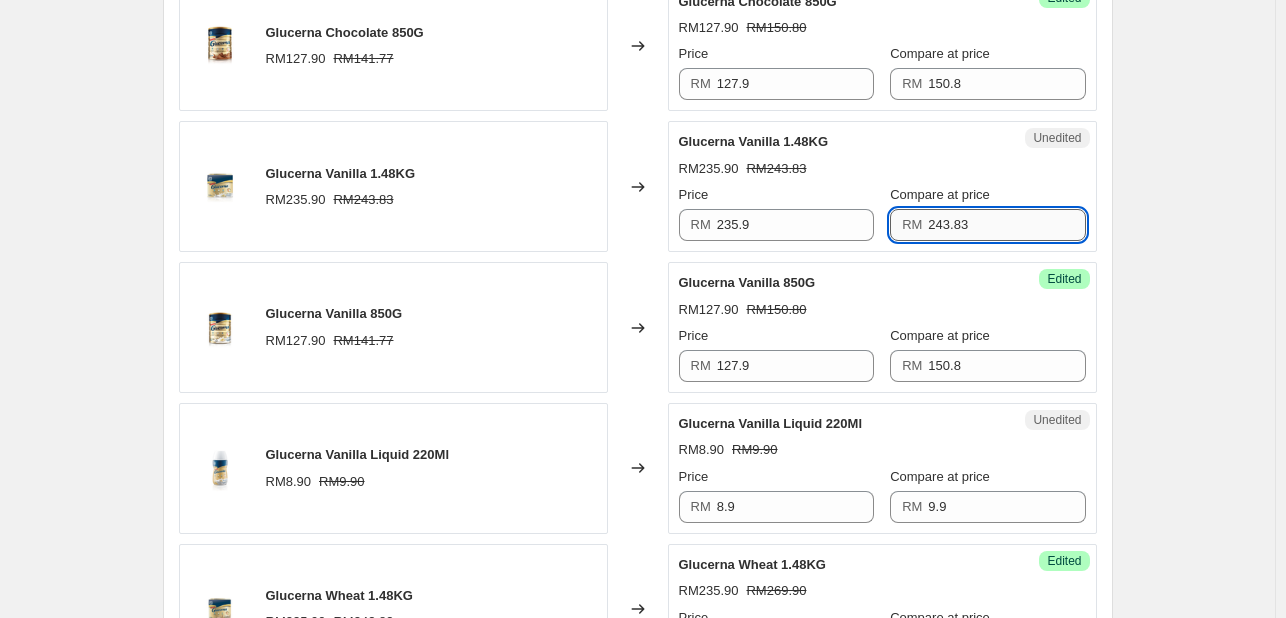 click on "243.83" at bounding box center (1006, 225) 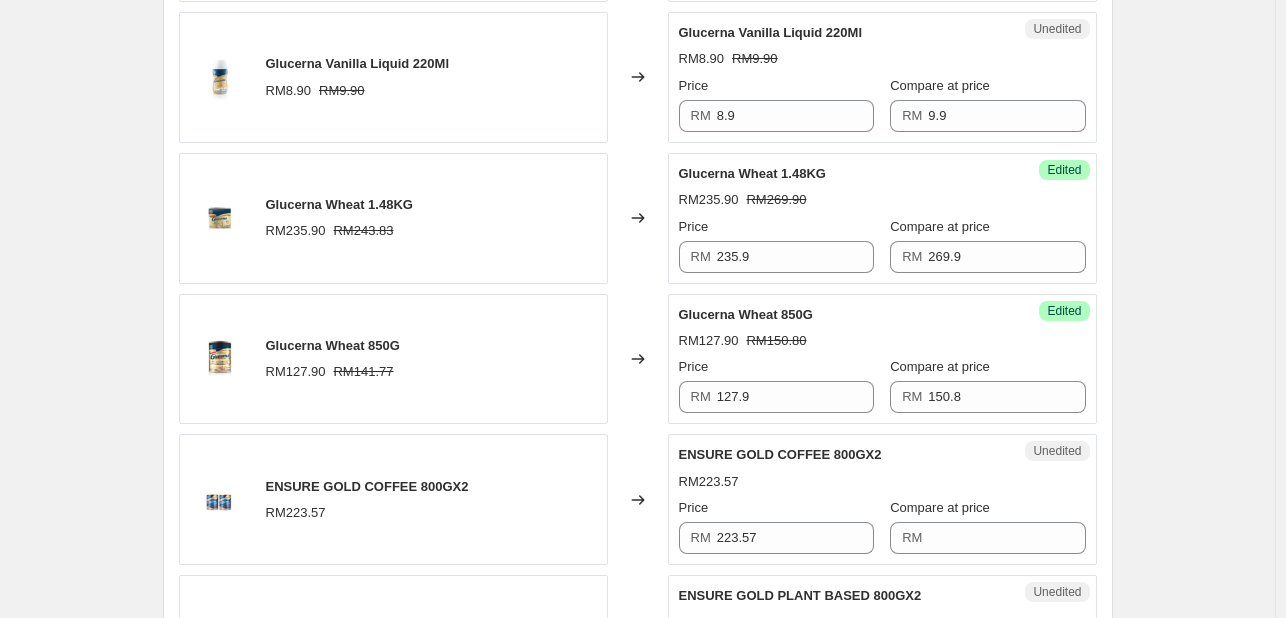scroll, scrollTop: 2380, scrollLeft: 0, axis: vertical 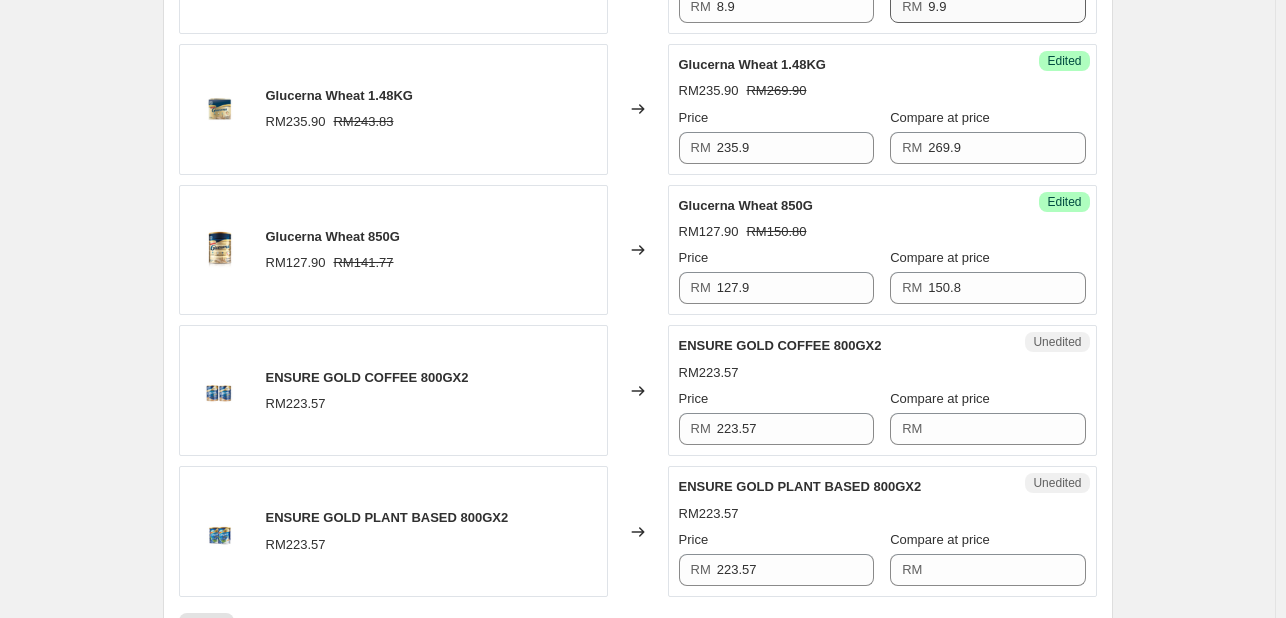 type on "269.9" 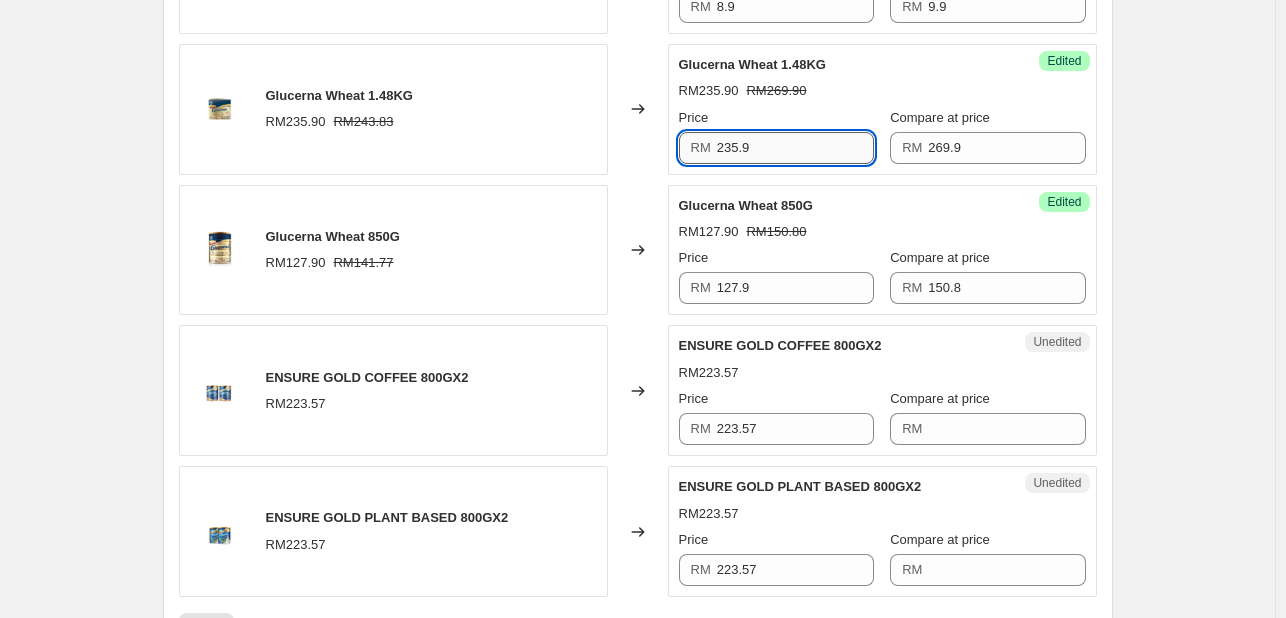 click on "235.9" at bounding box center [795, 148] 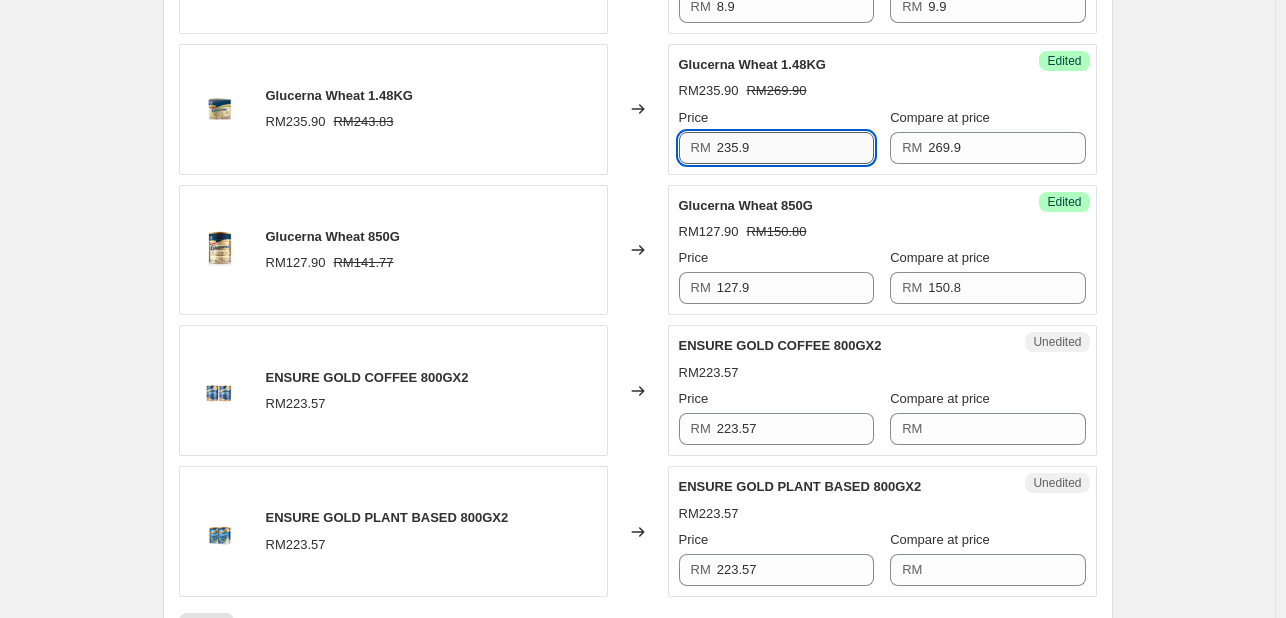 click on "235.9" at bounding box center (795, 148) 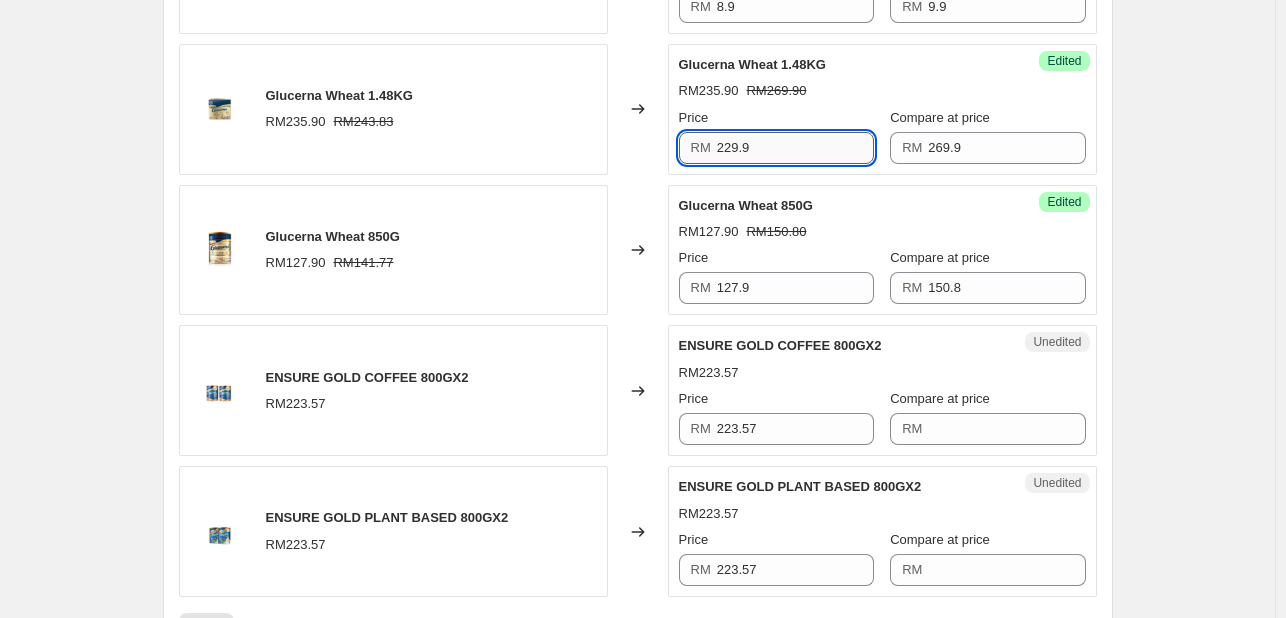 click on "229.9" at bounding box center (795, 148) 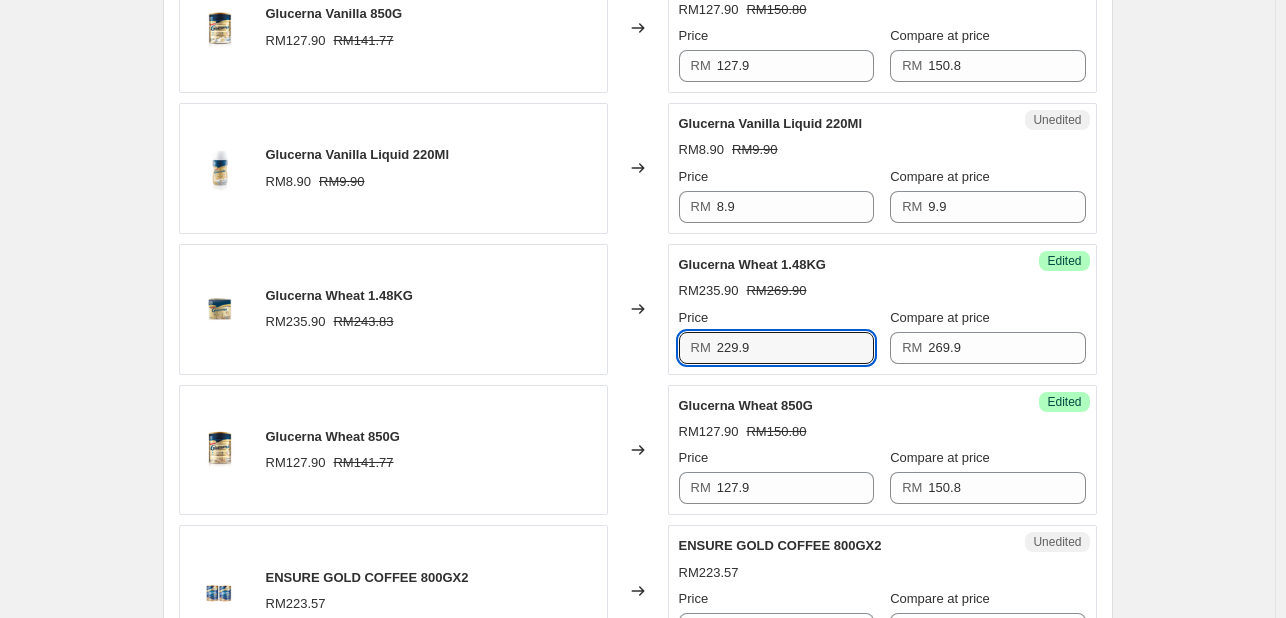 scroll, scrollTop: 1980, scrollLeft: 0, axis: vertical 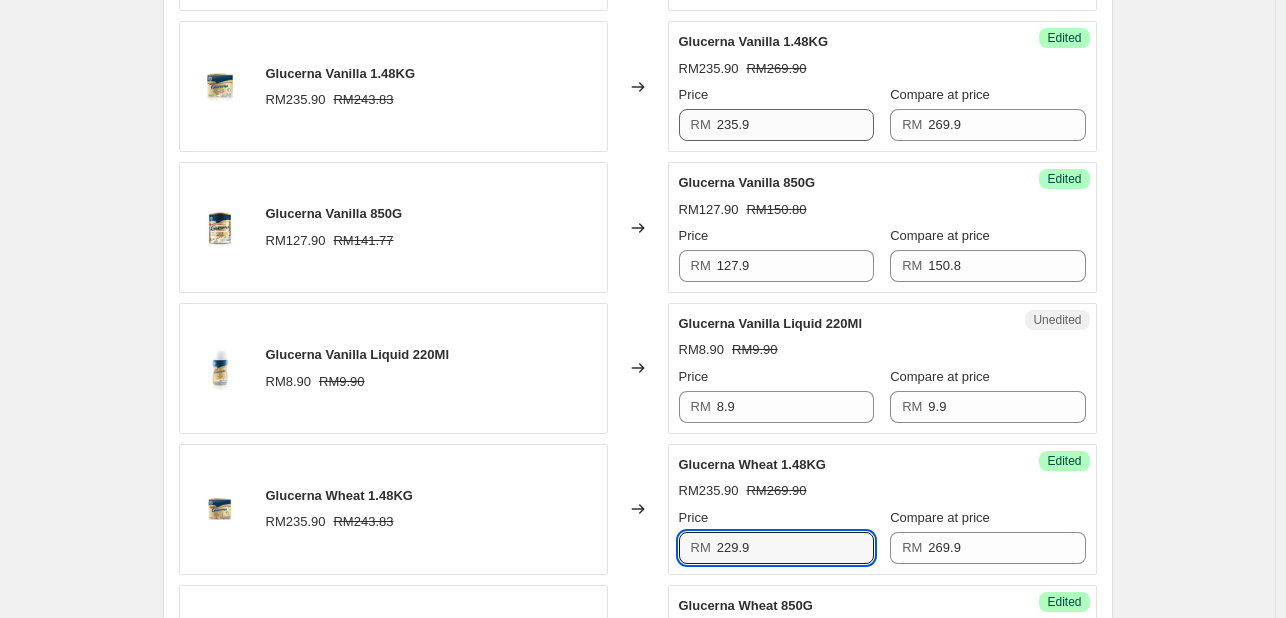 type on "229.9" 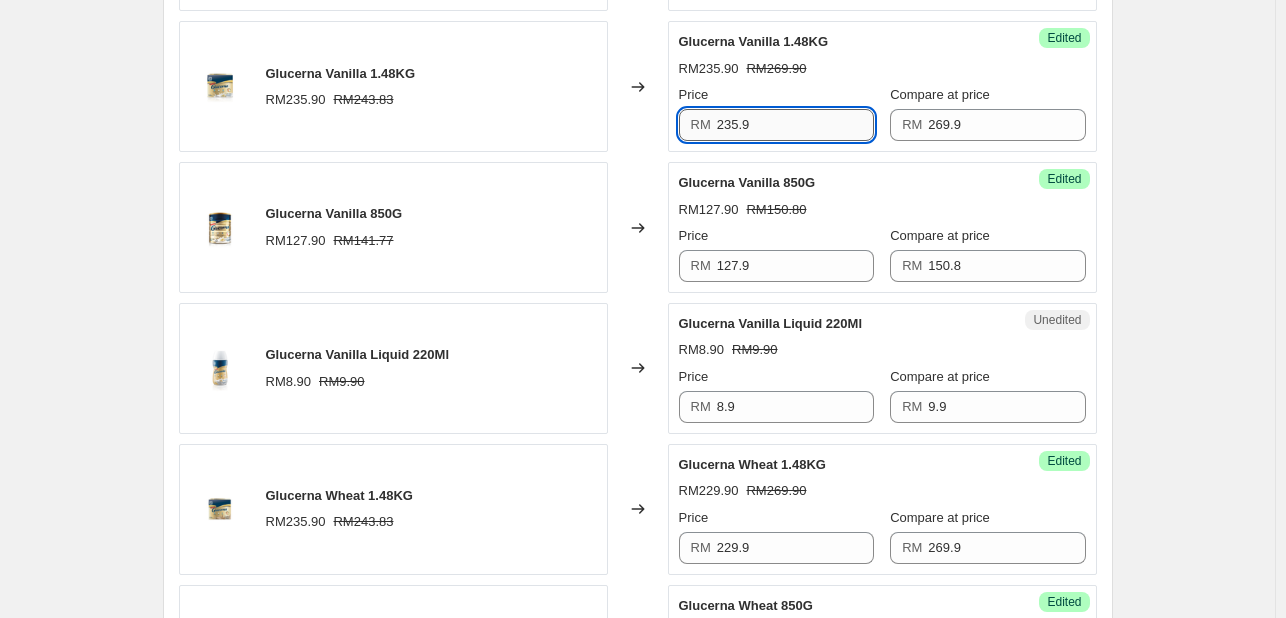 click on "235.9" at bounding box center (795, 125) 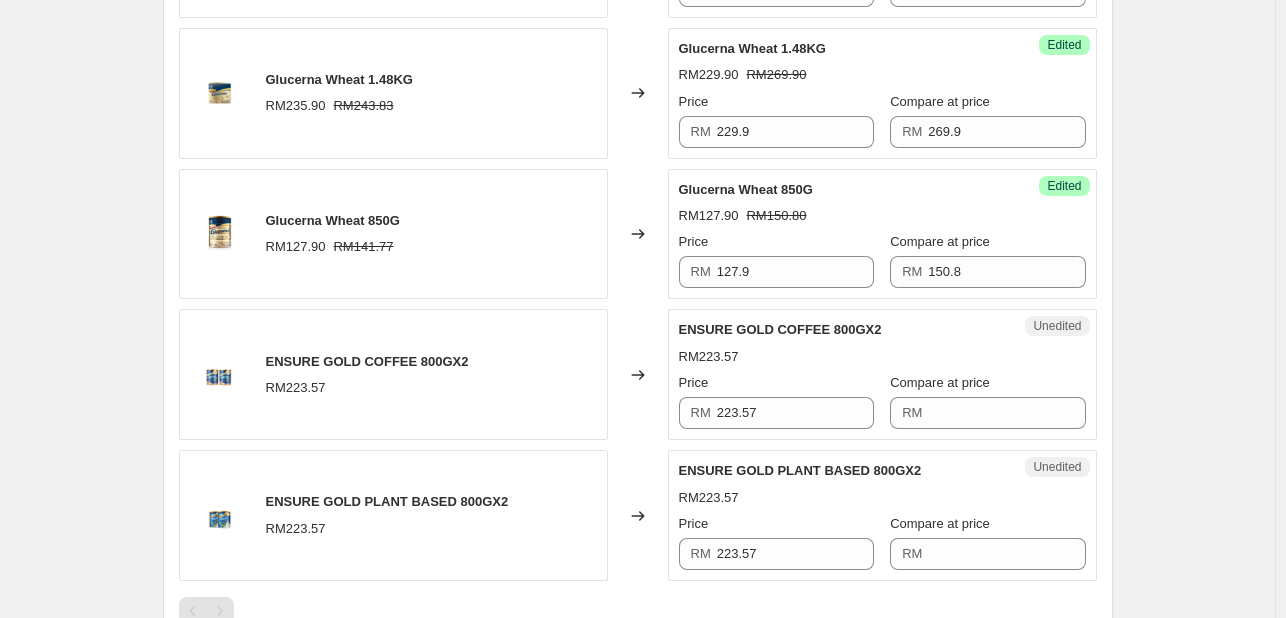 scroll, scrollTop: 2280, scrollLeft: 0, axis: vertical 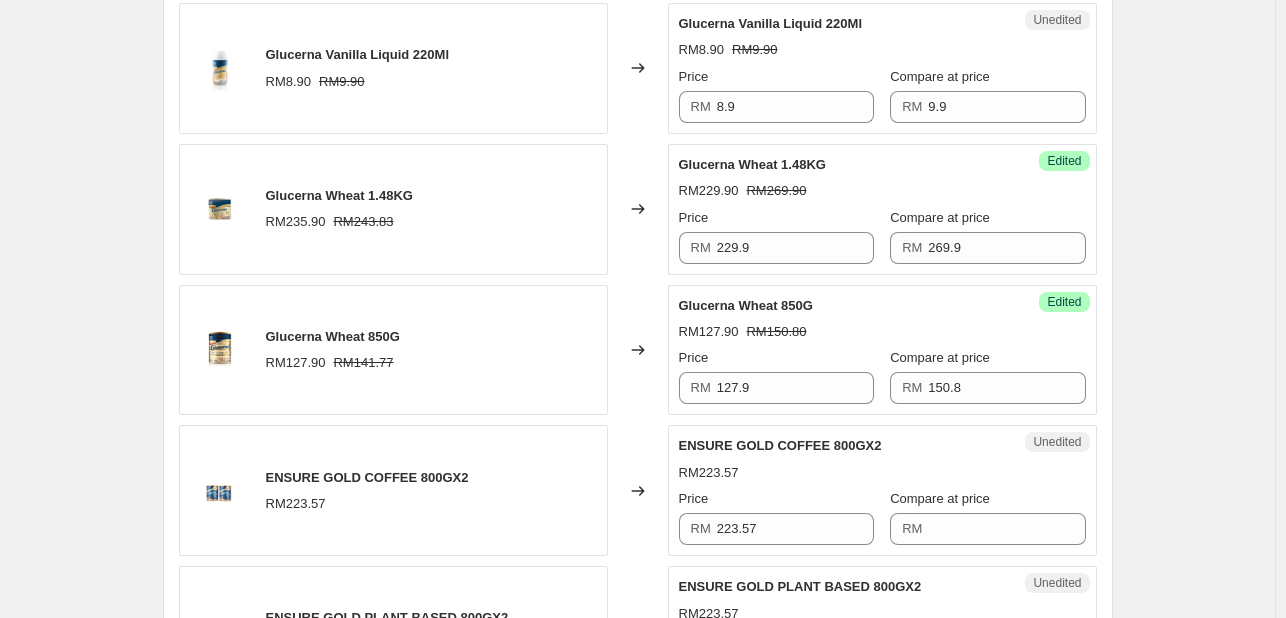 type on "229.9" 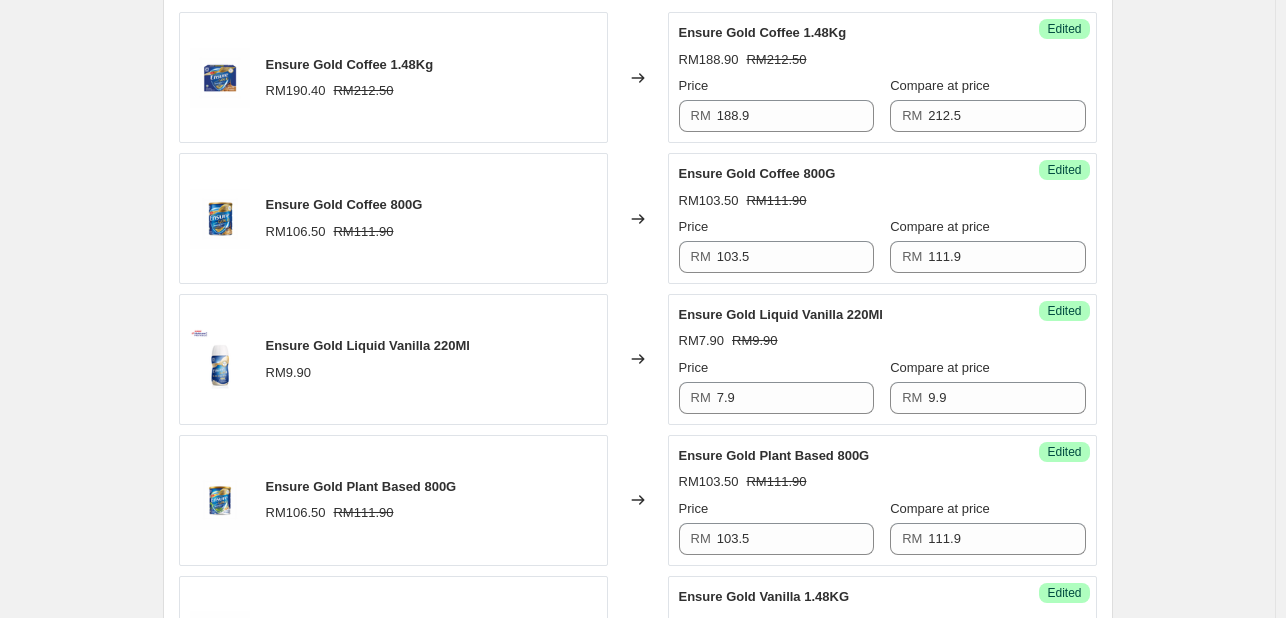 scroll, scrollTop: 322, scrollLeft: 0, axis: vertical 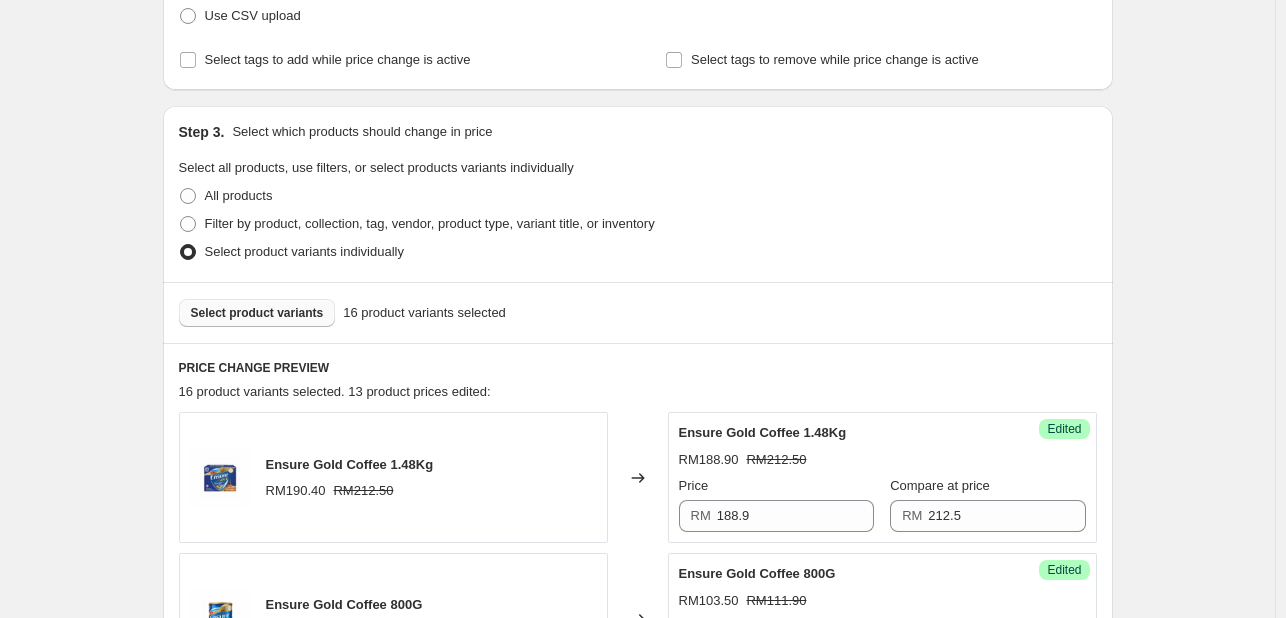 click on "Select product variants" at bounding box center (257, 313) 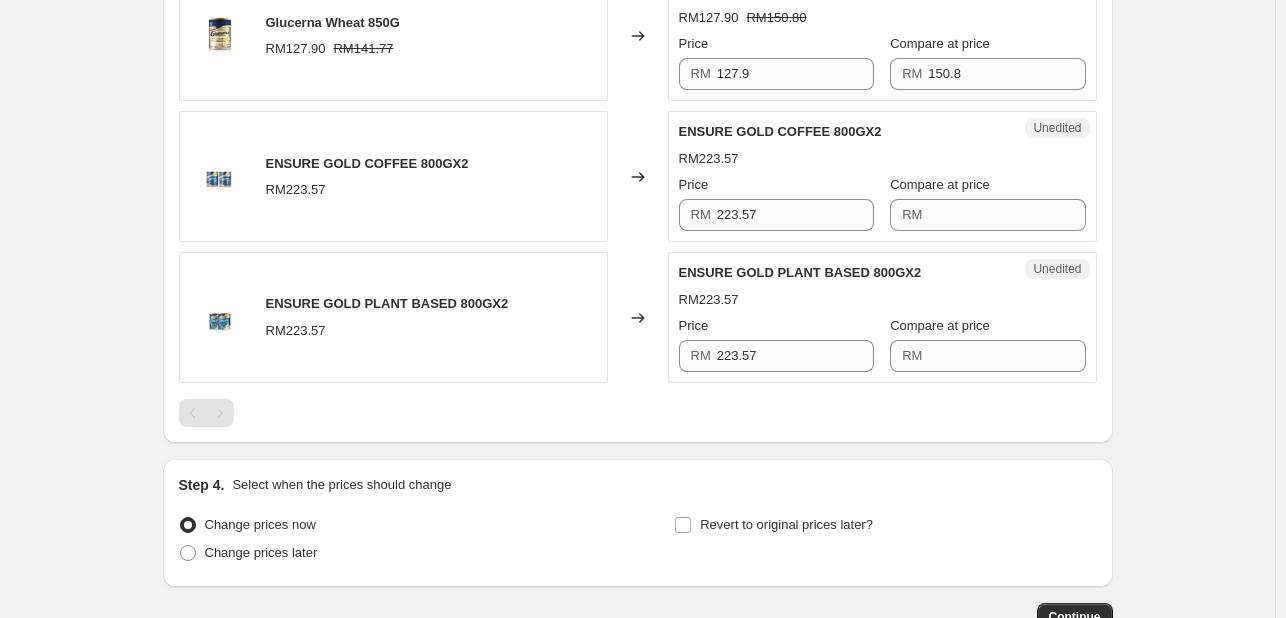 scroll, scrollTop: 2722, scrollLeft: 0, axis: vertical 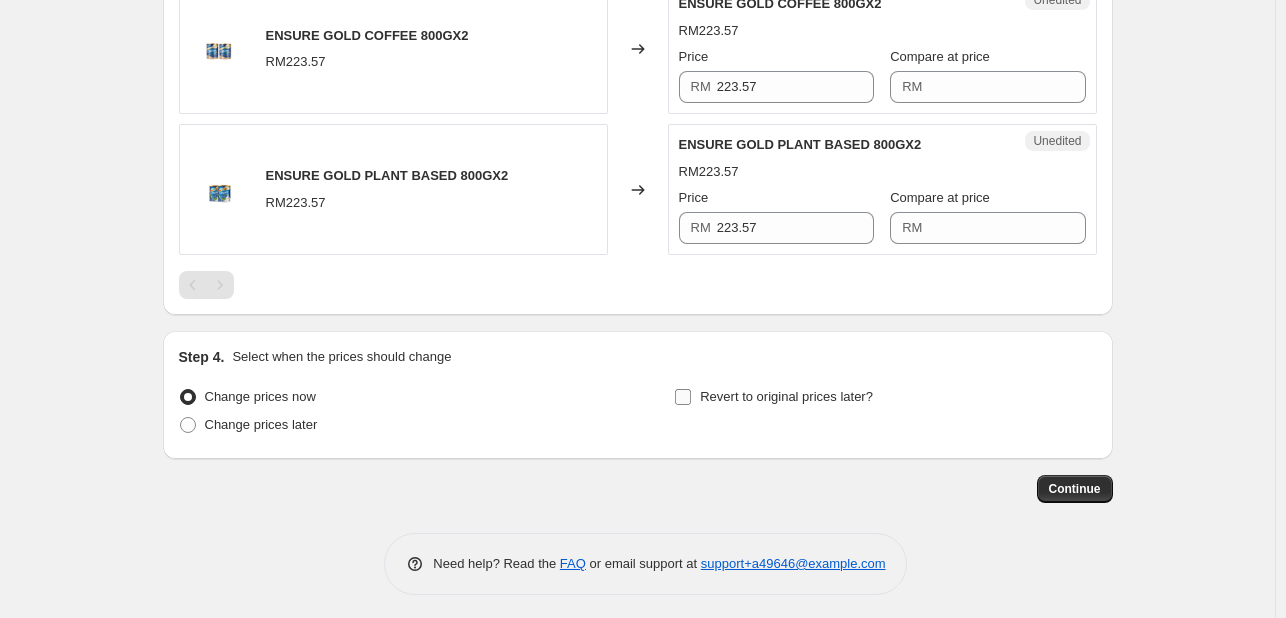 click on "Revert to original prices later?" at bounding box center [786, 396] 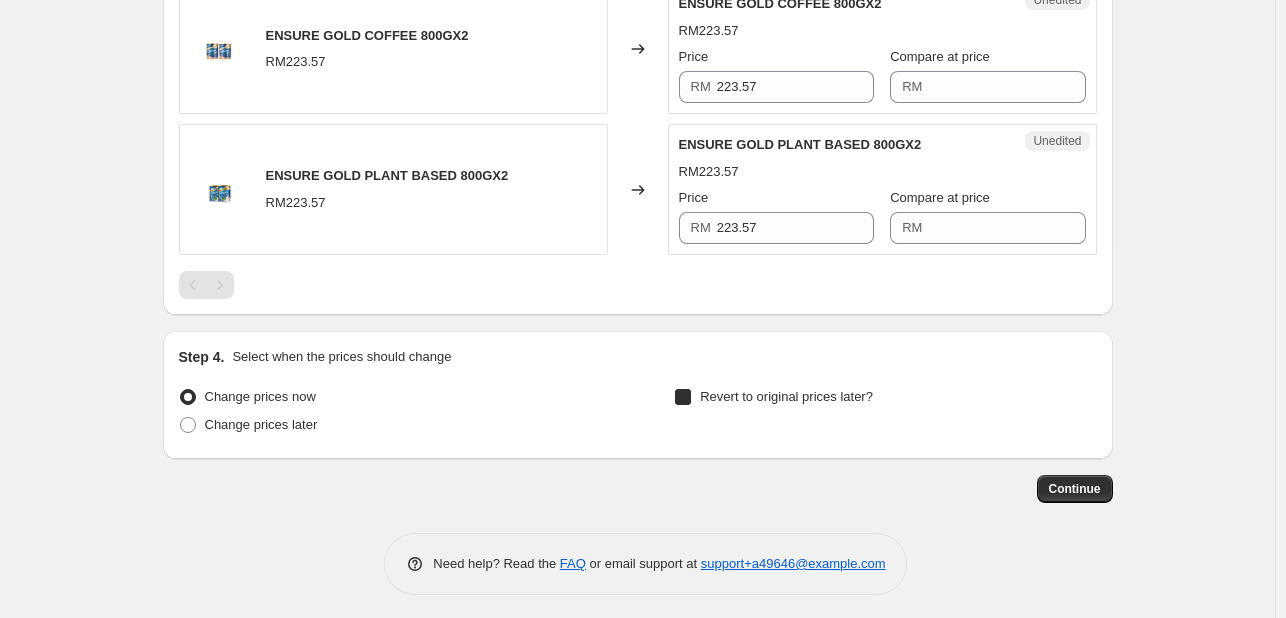 checkbox on "true" 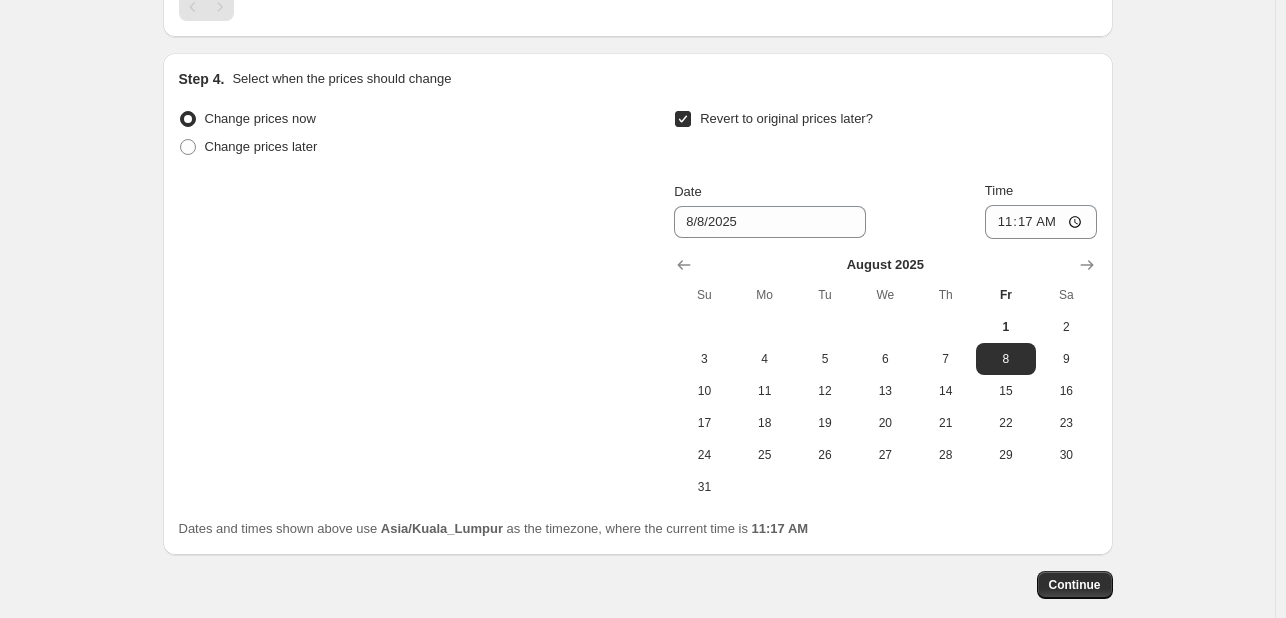 scroll, scrollTop: 3022, scrollLeft: 0, axis: vertical 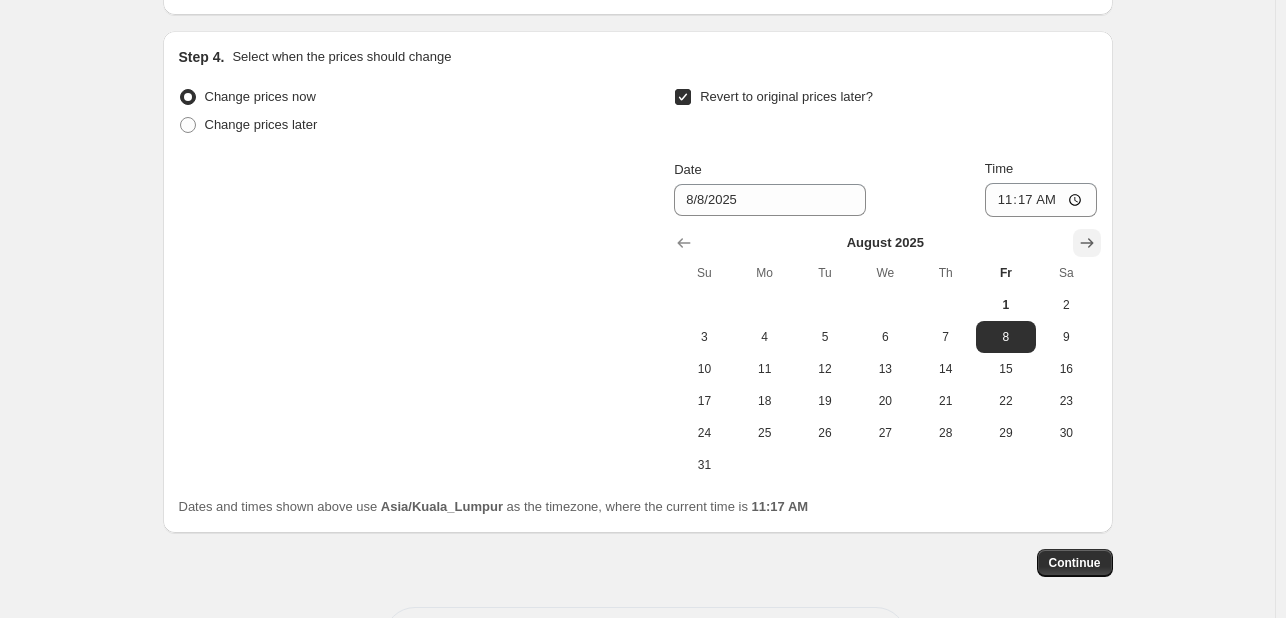 click at bounding box center [1087, 243] 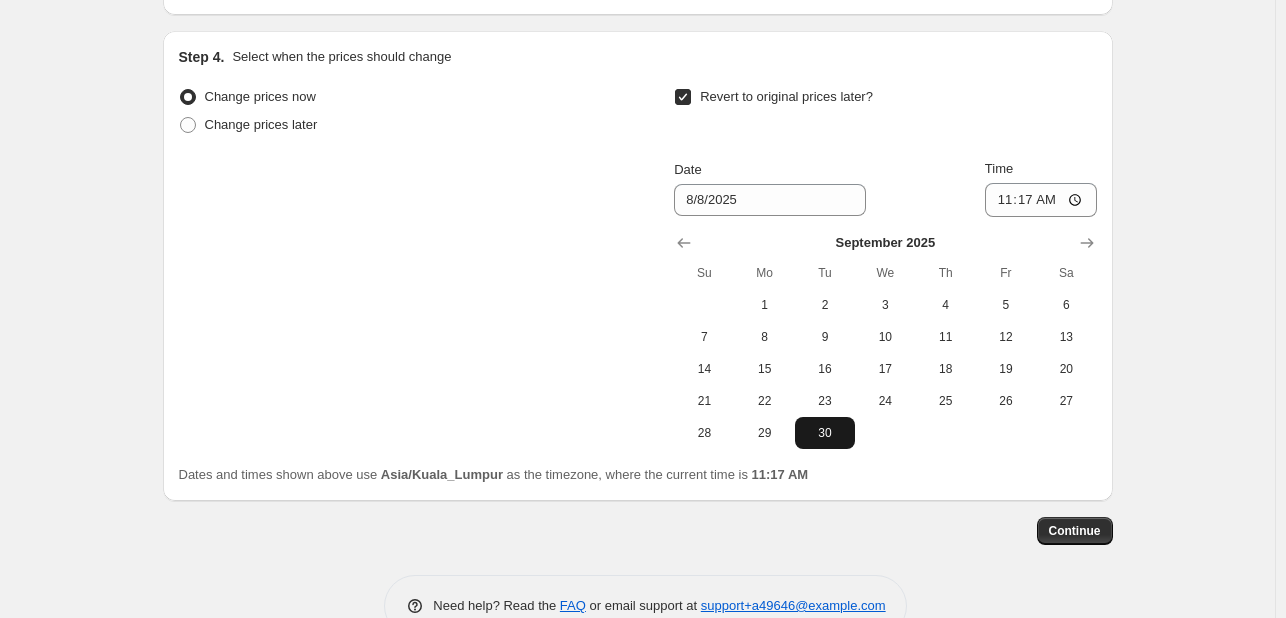 click on "30" at bounding box center (825, 433) 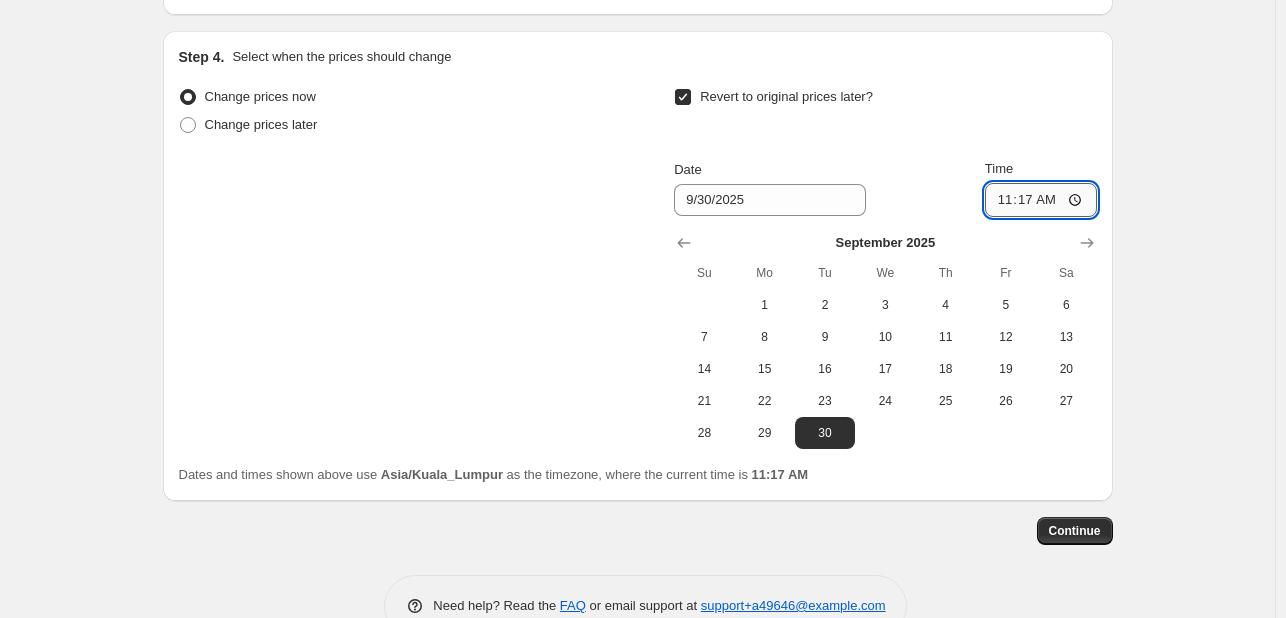 click on "11:17" at bounding box center [1041, 200] 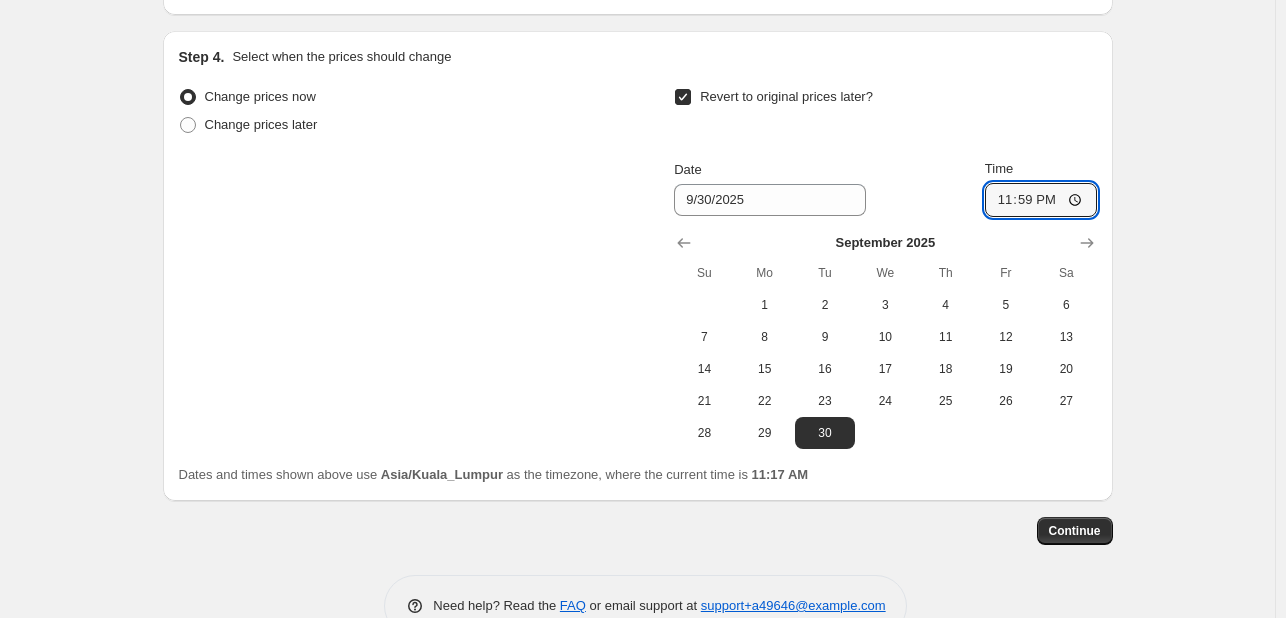 type on "23:59" 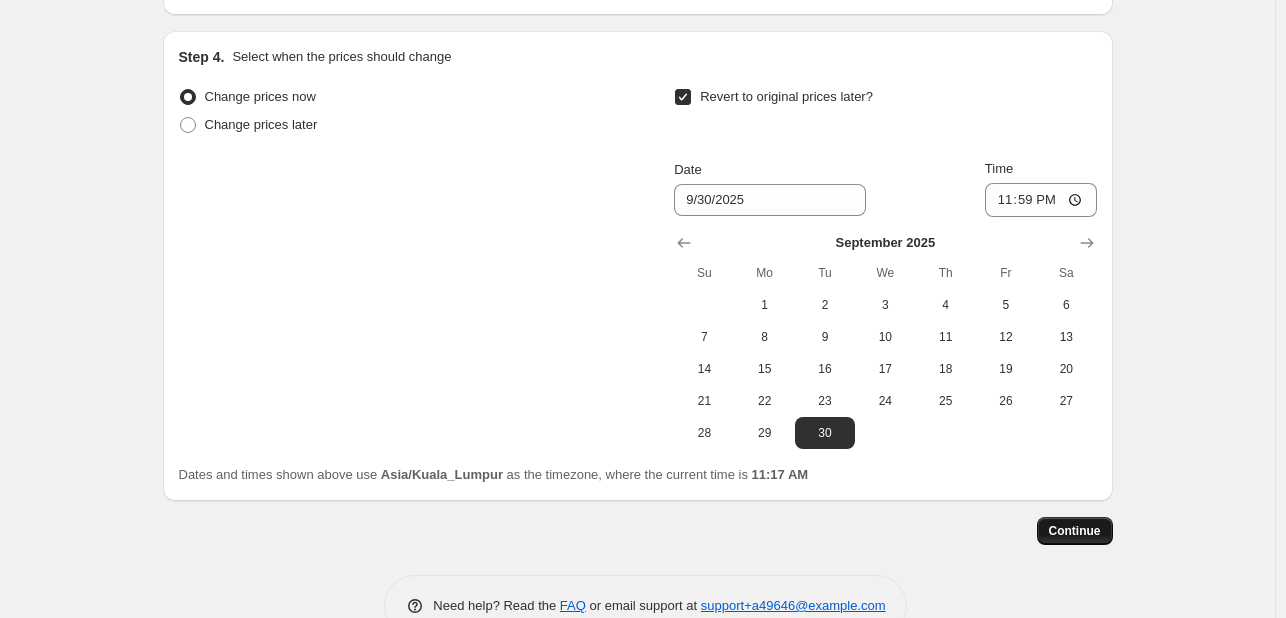 click on "Continue" at bounding box center [1075, 531] 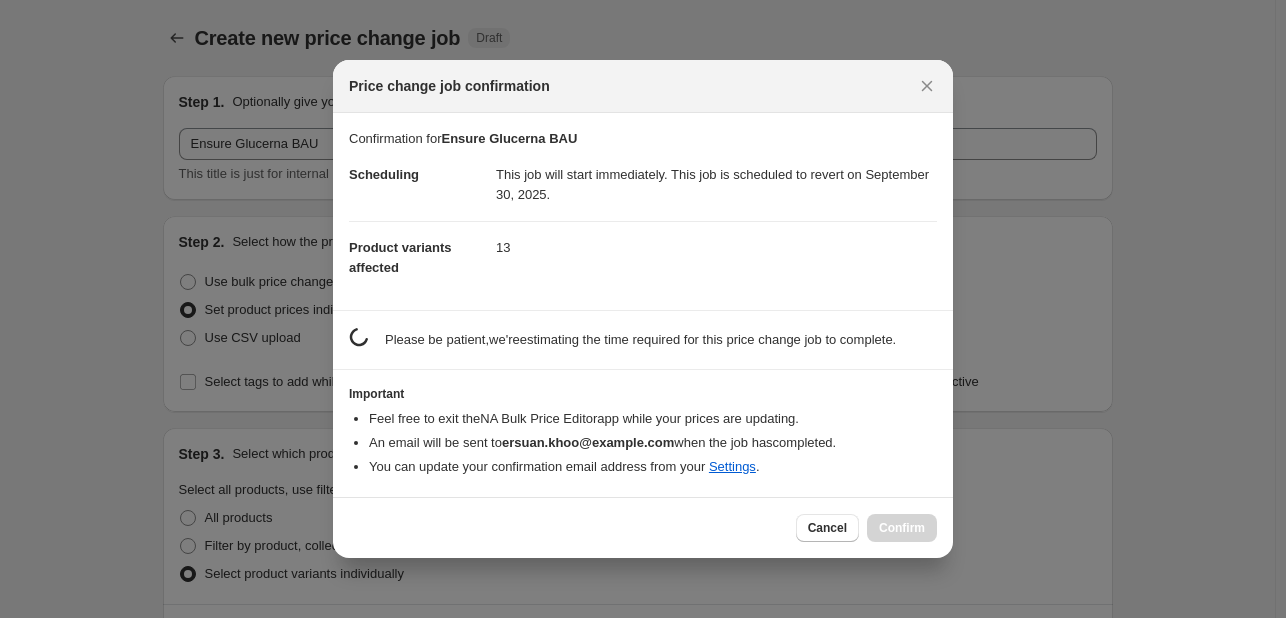 scroll, scrollTop: 0, scrollLeft: 0, axis: both 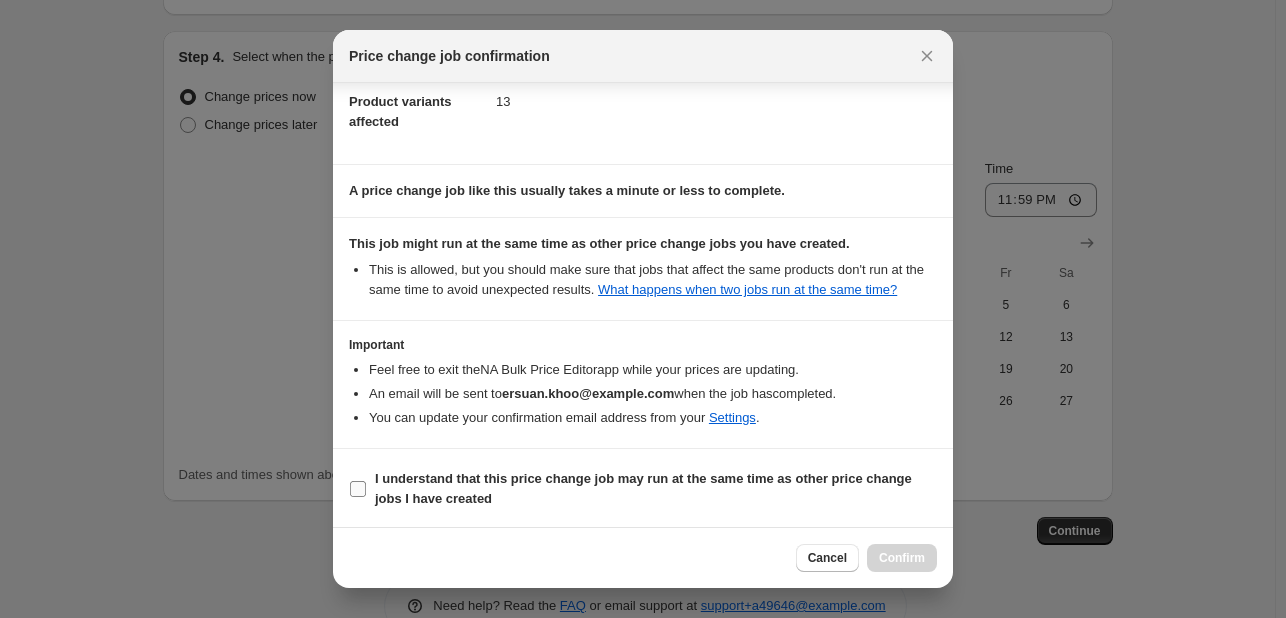 click on "I understand that this price change job may run at the same time as other price change jobs I have created" at bounding box center (358, 489) 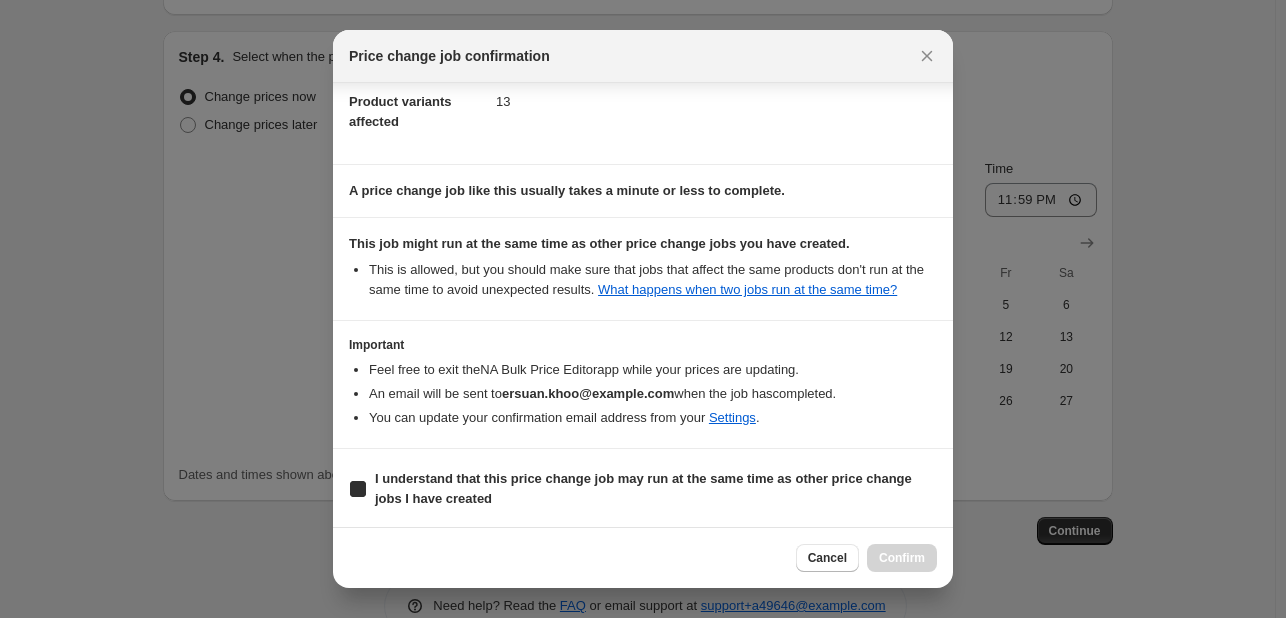 checkbox on "true" 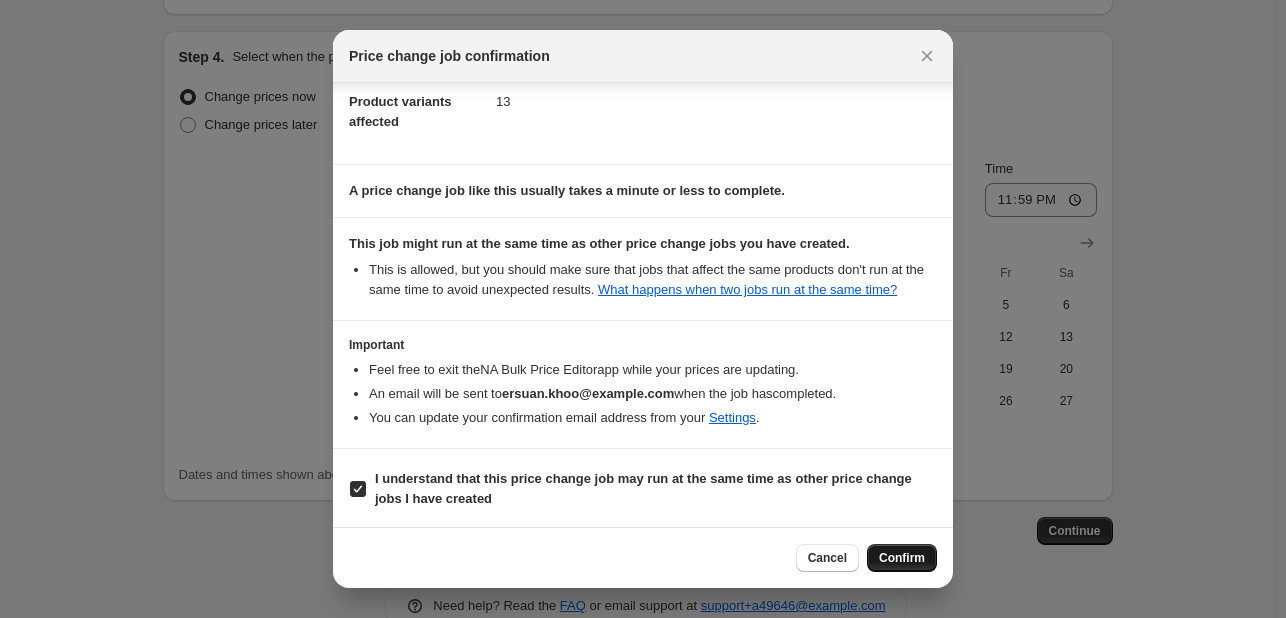 click on "Confirm" at bounding box center [902, 558] 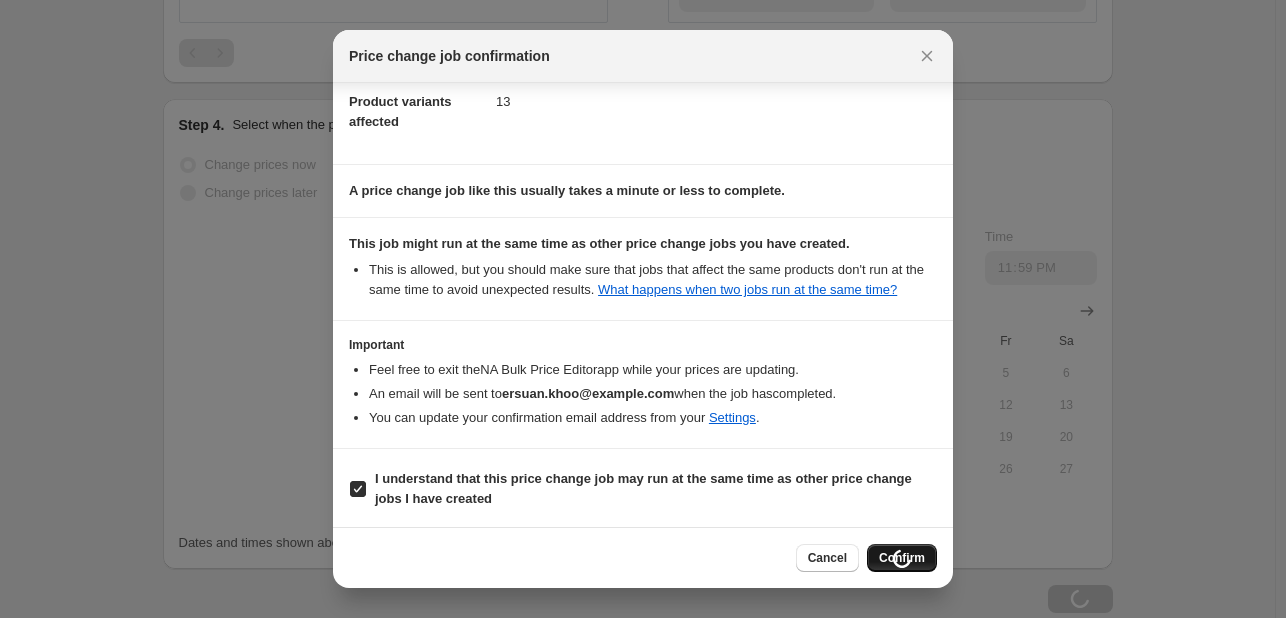 scroll, scrollTop: 3090, scrollLeft: 0, axis: vertical 